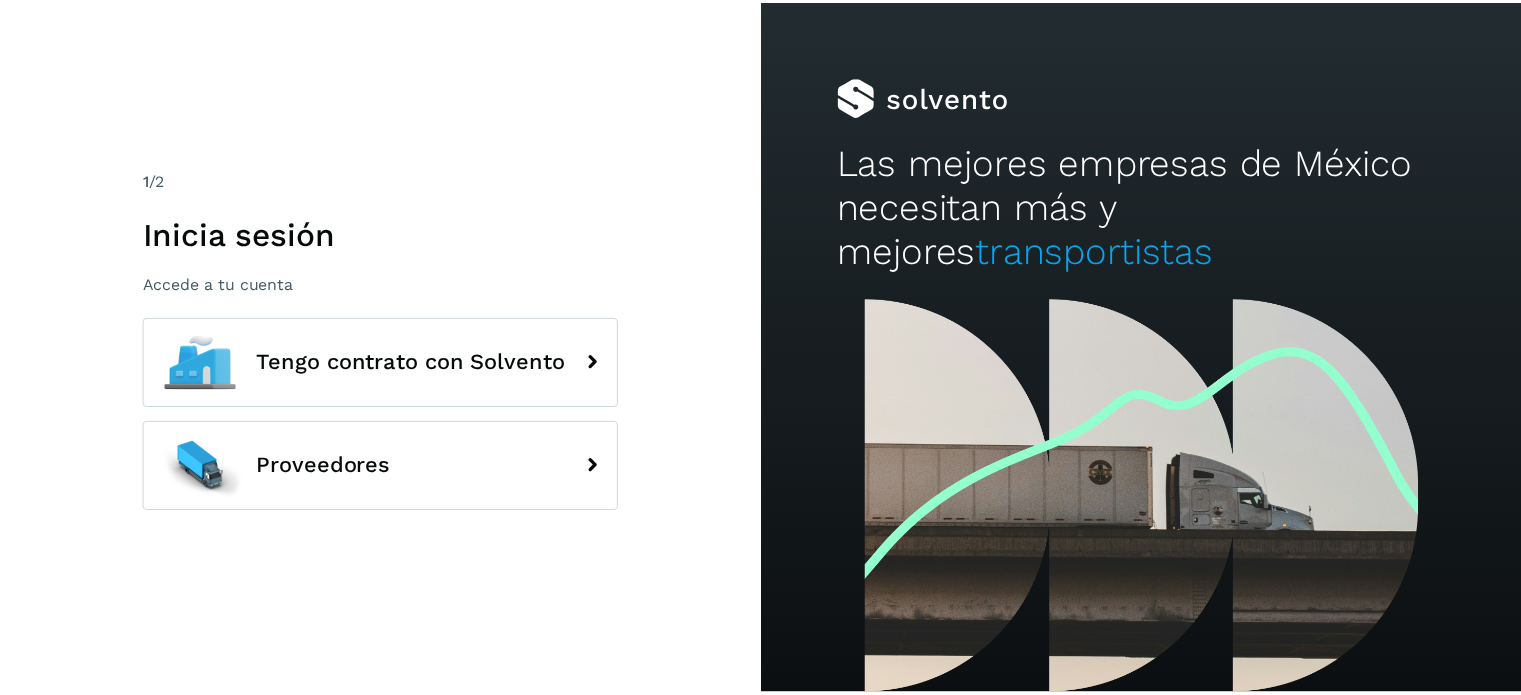 scroll, scrollTop: 0, scrollLeft: 0, axis: both 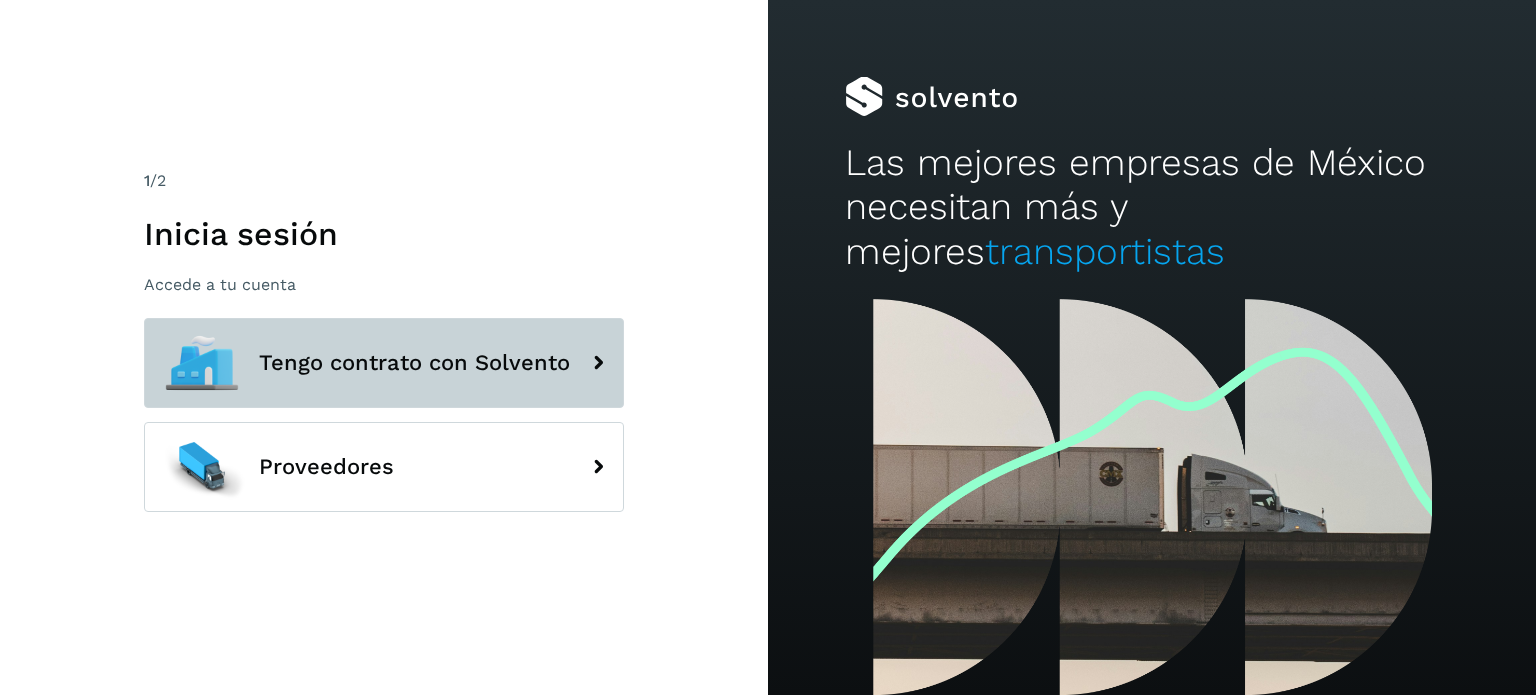 click on "Tengo contrato con Solvento" at bounding box center (384, 363) 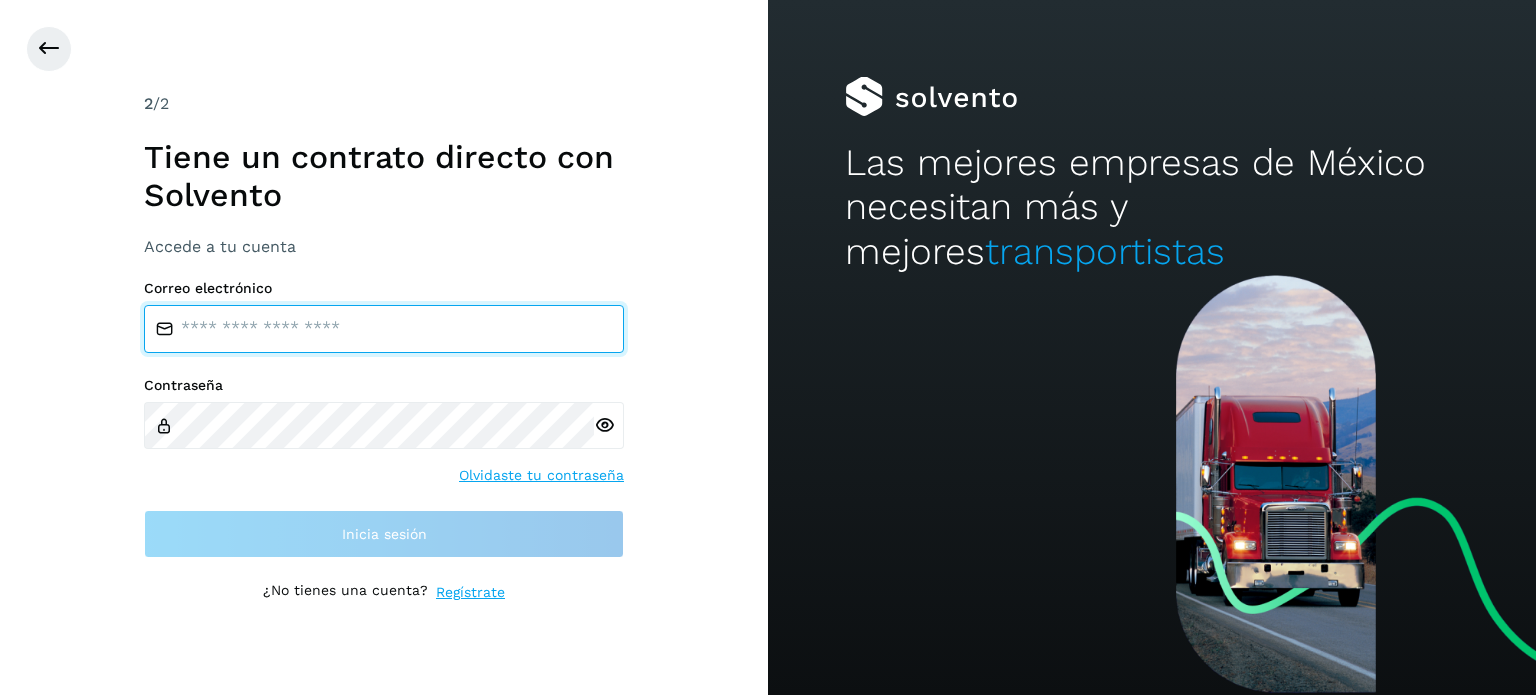 click at bounding box center (384, 329) 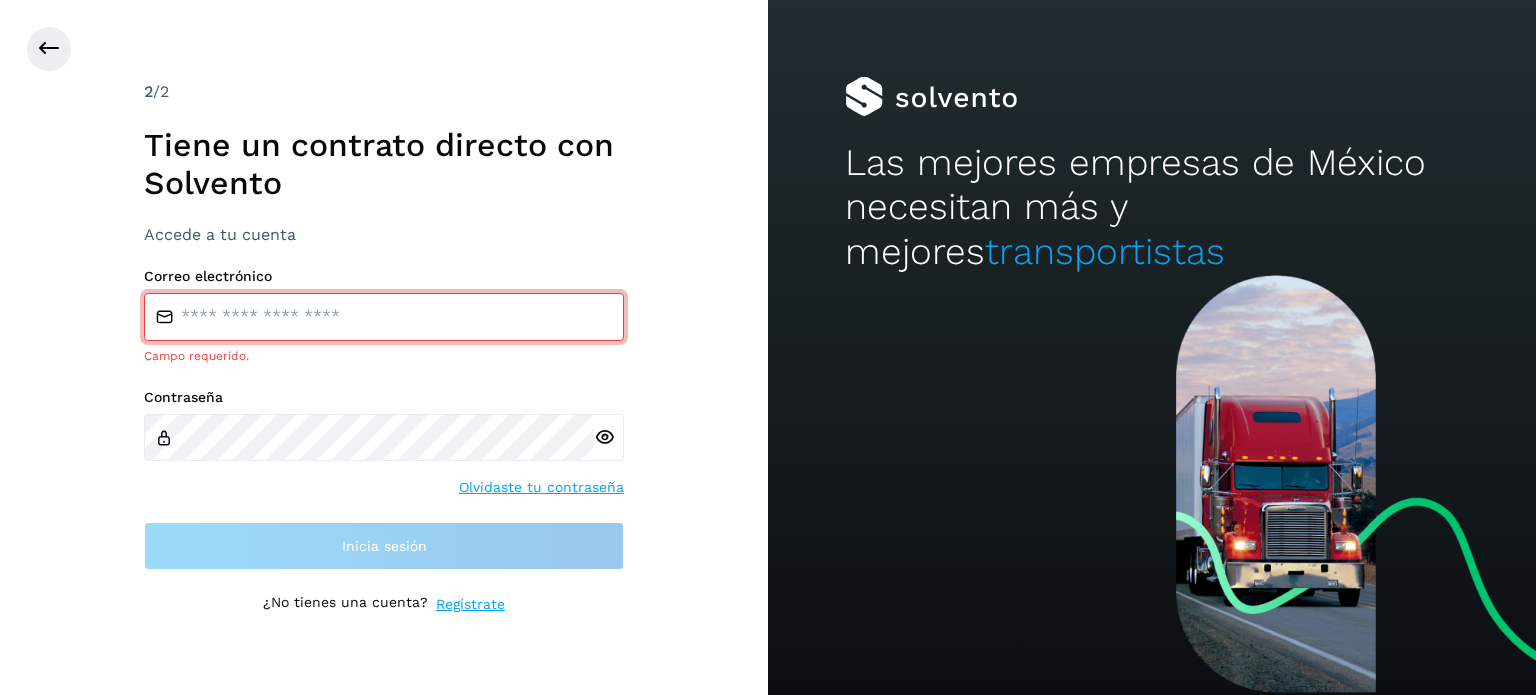 type on "**********" 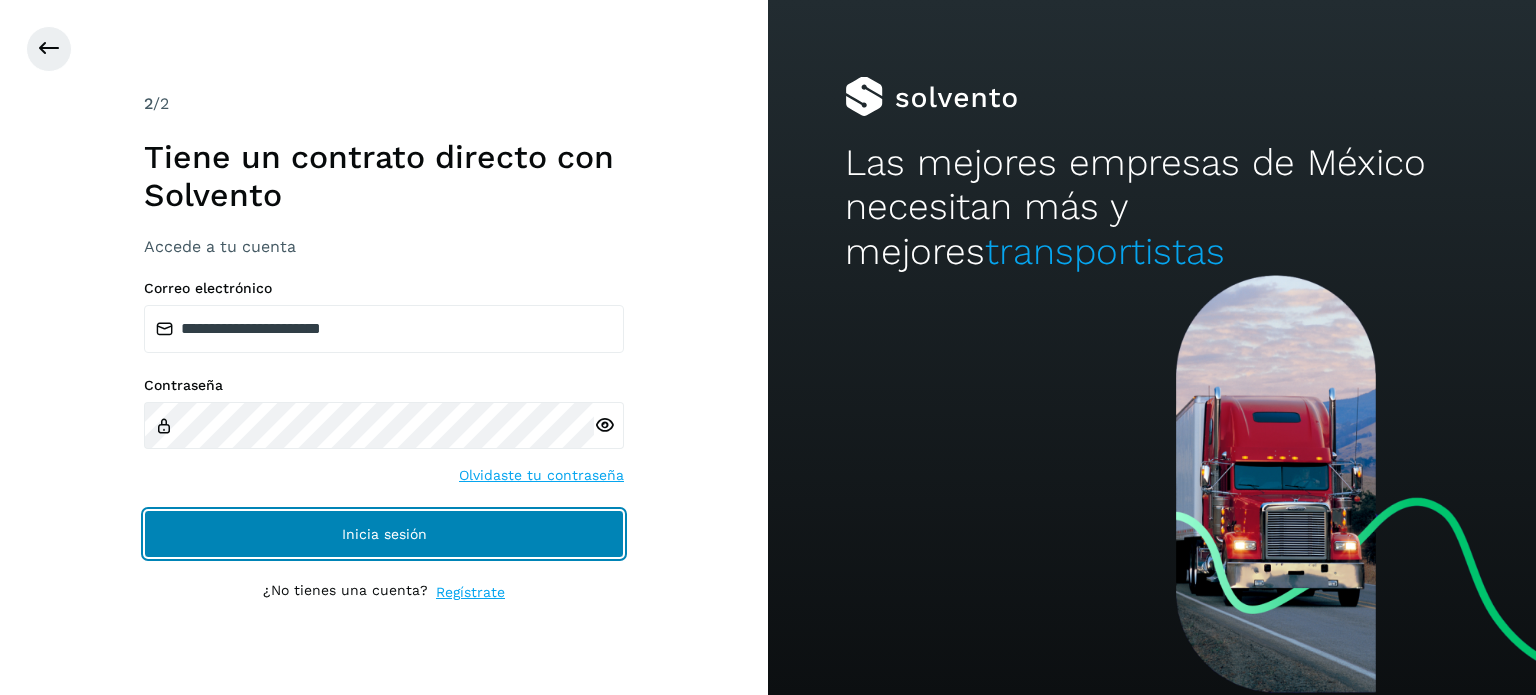 click on "Inicia sesión" 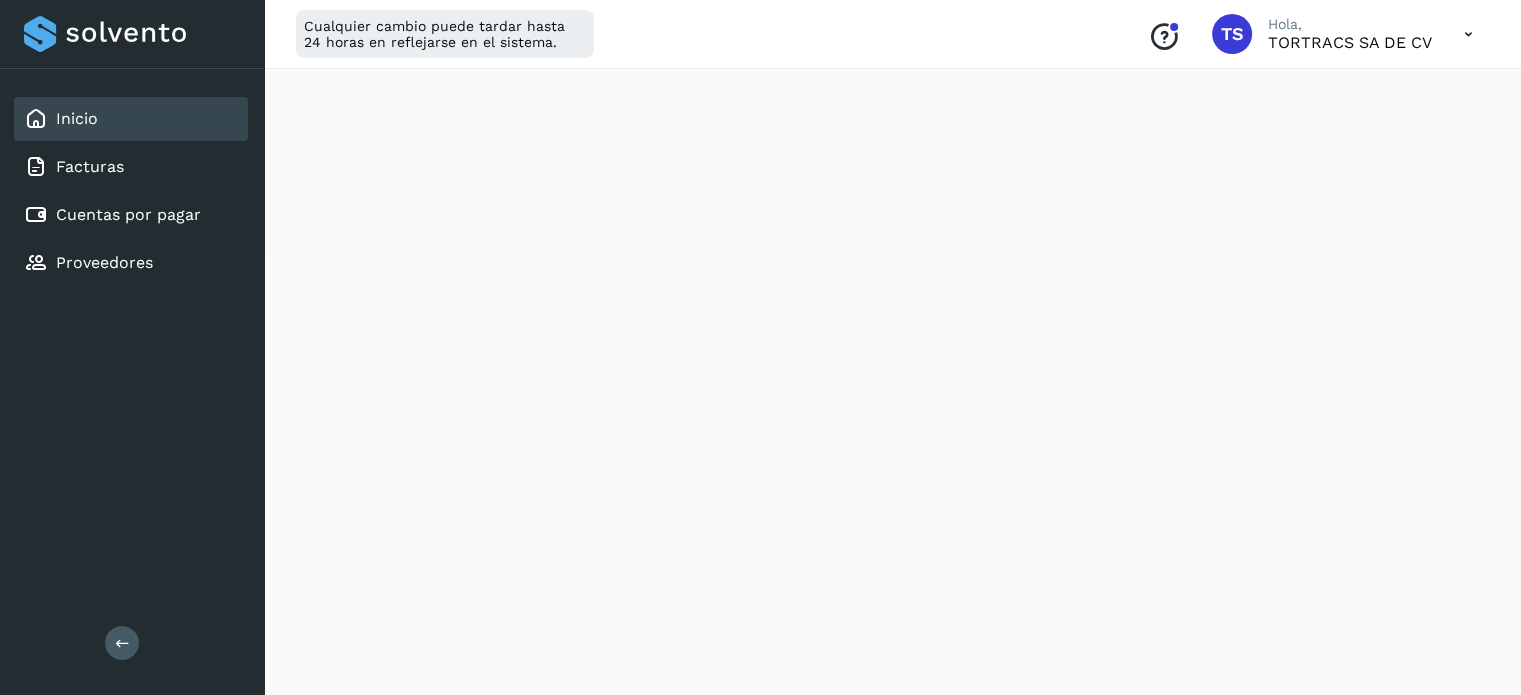 scroll, scrollTop: 108, scrollLeft: 0, axis: vertical 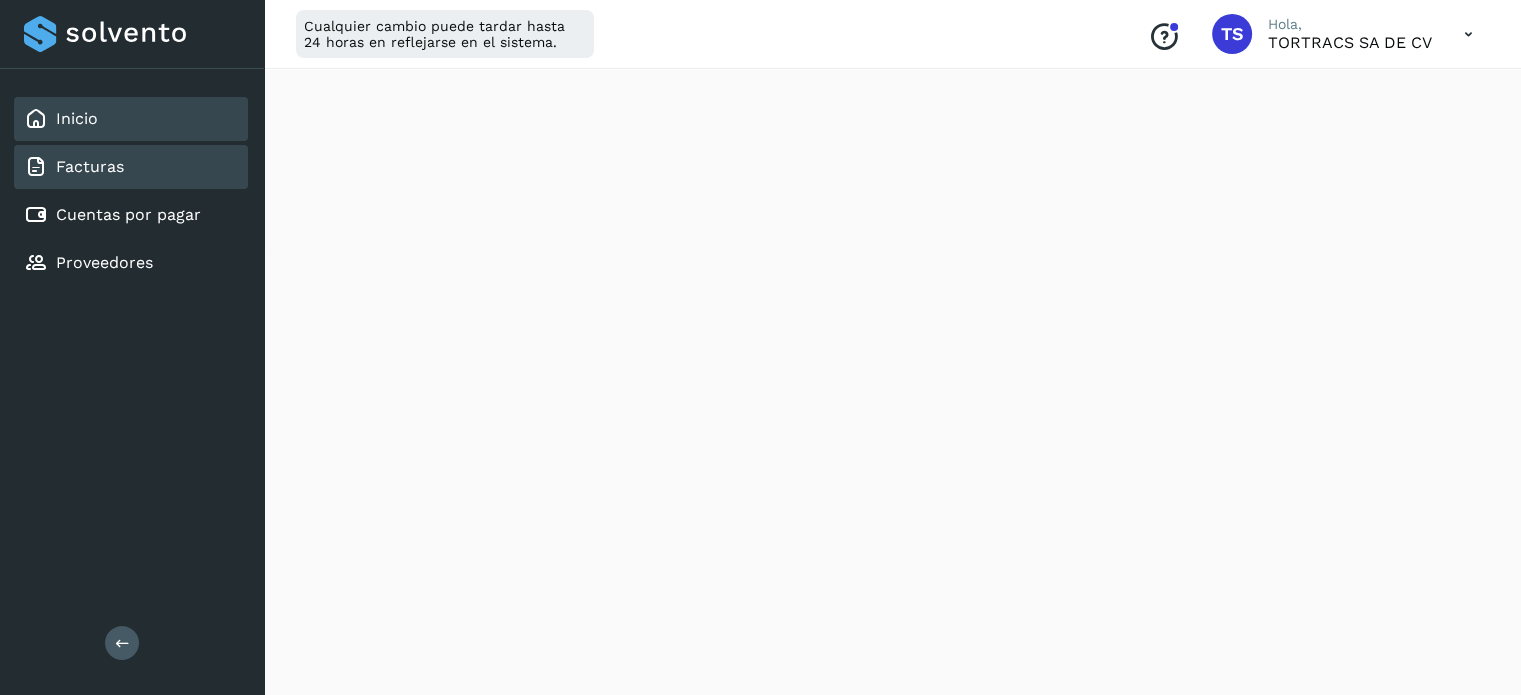 click on "Facturas" 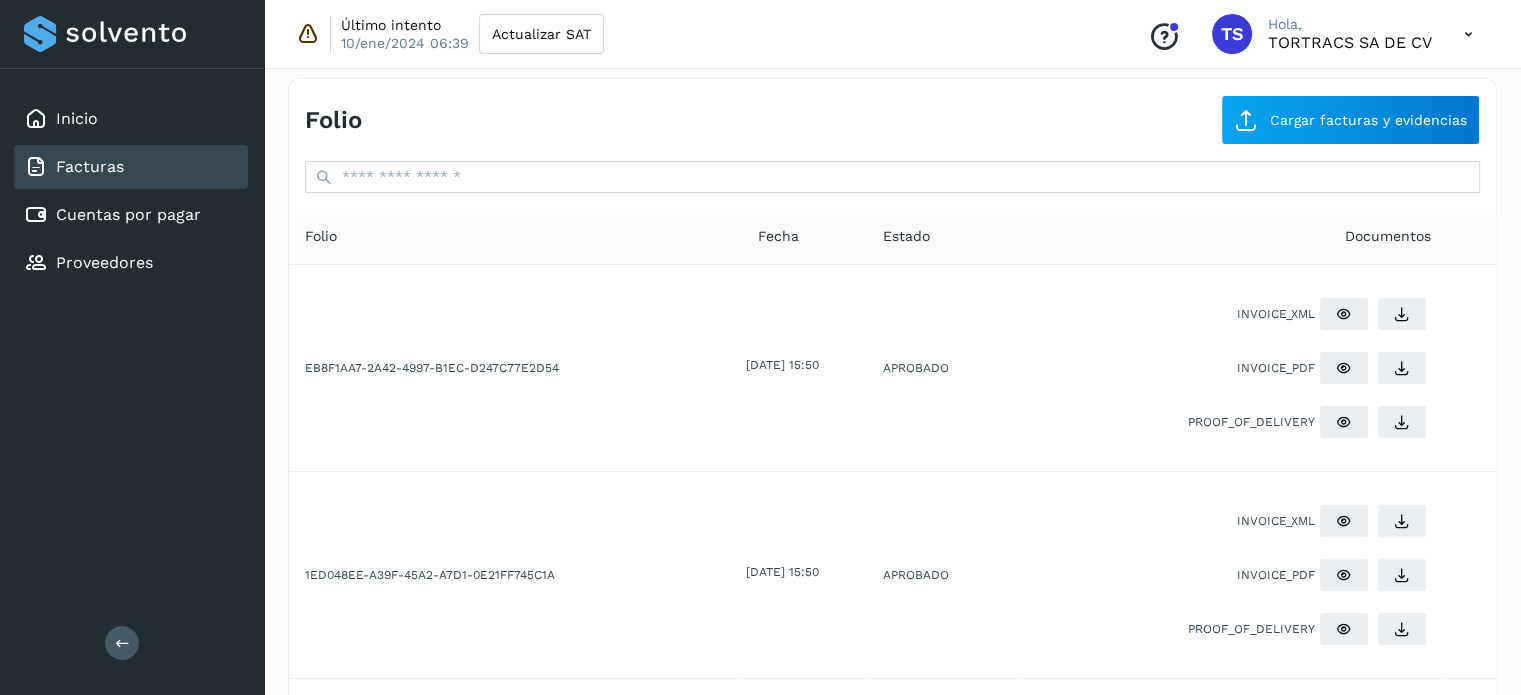 scroll, scrollTop: 0, scrollLeft: 0, axis: both 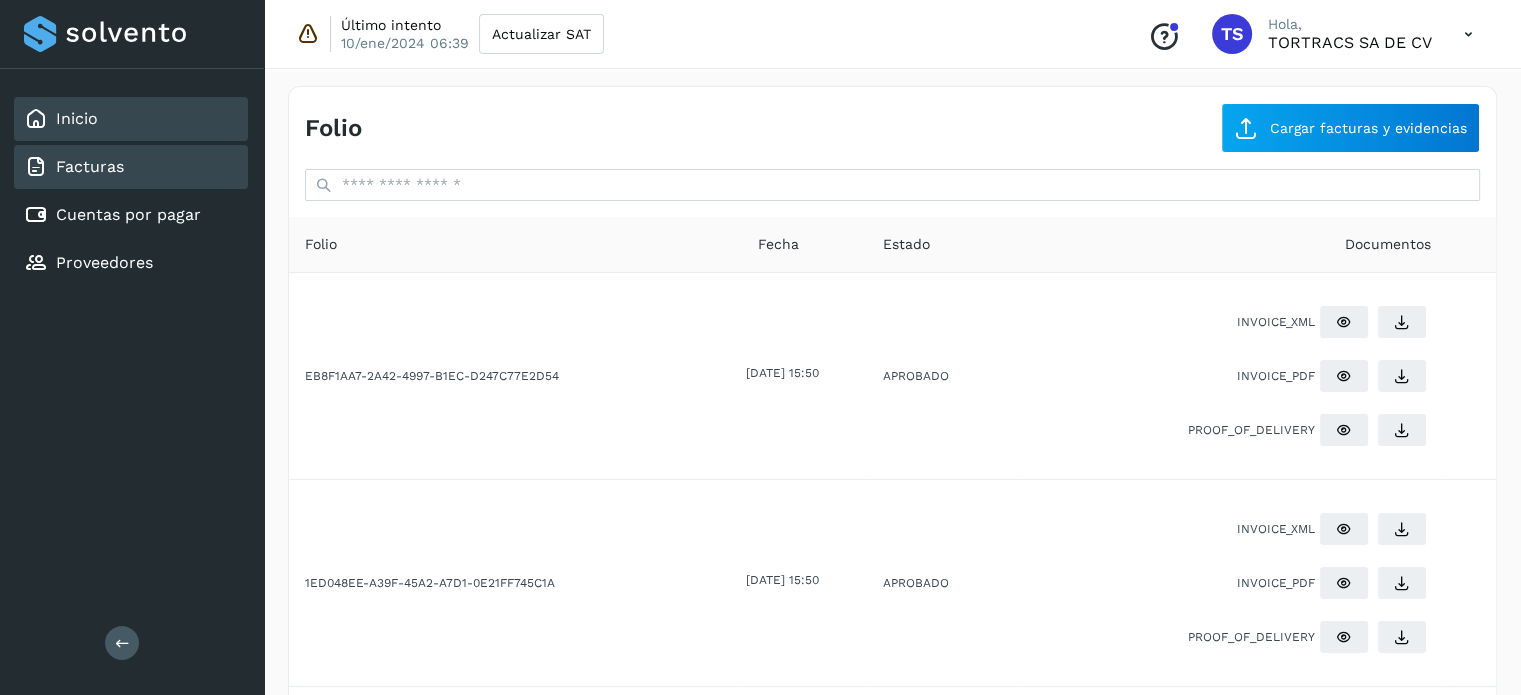 click on "Inicio" 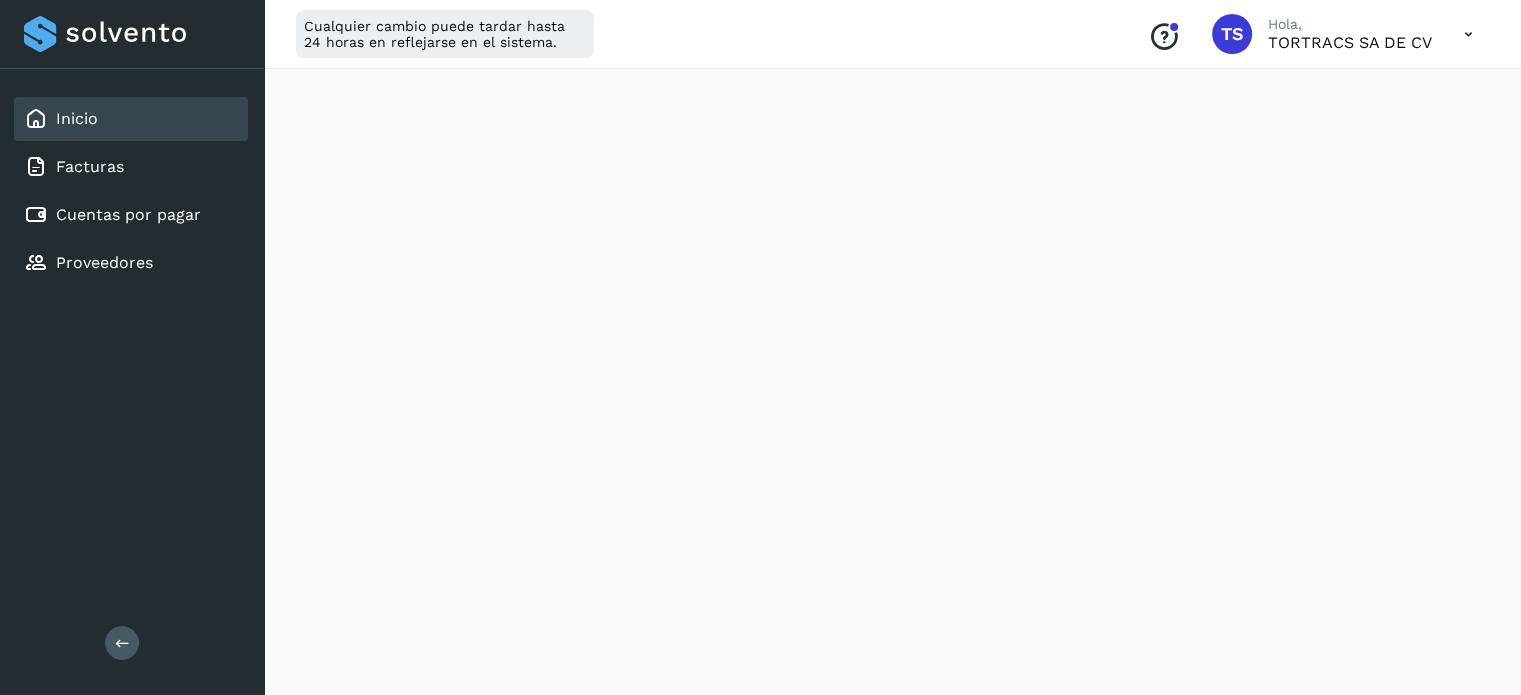scroll, scrollTop: 183, scrollLeft: 0, axis: vertical 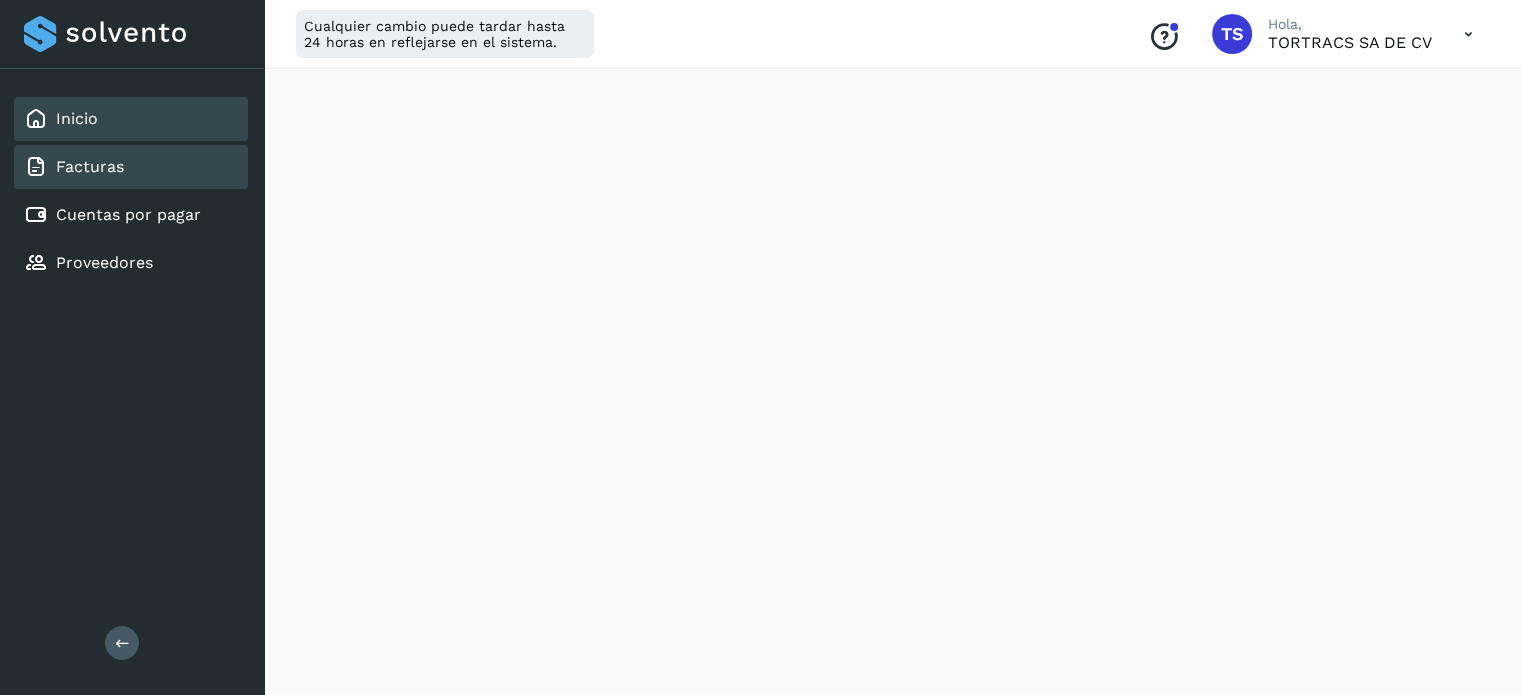 click on "Facturas" 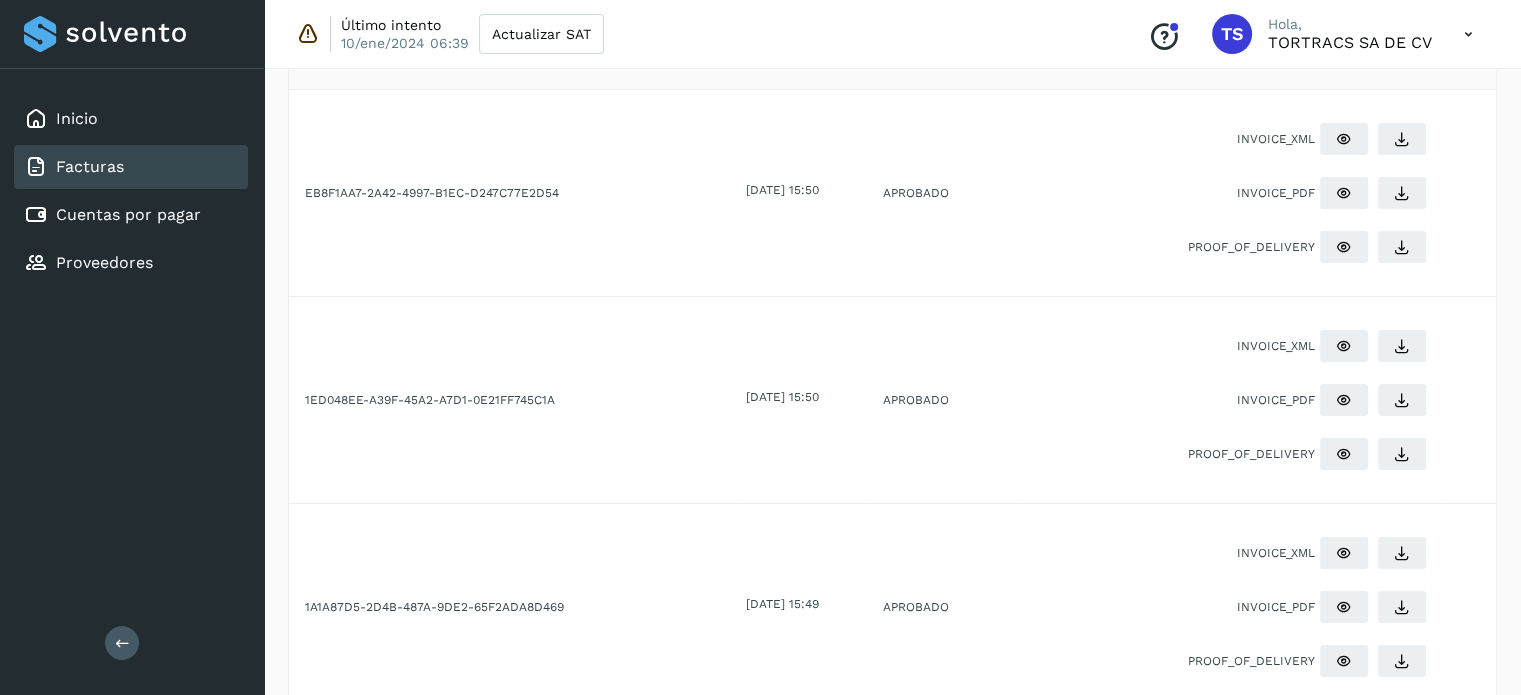 scroll, scrollTop: 0, scrollLeft: 0, axis: both 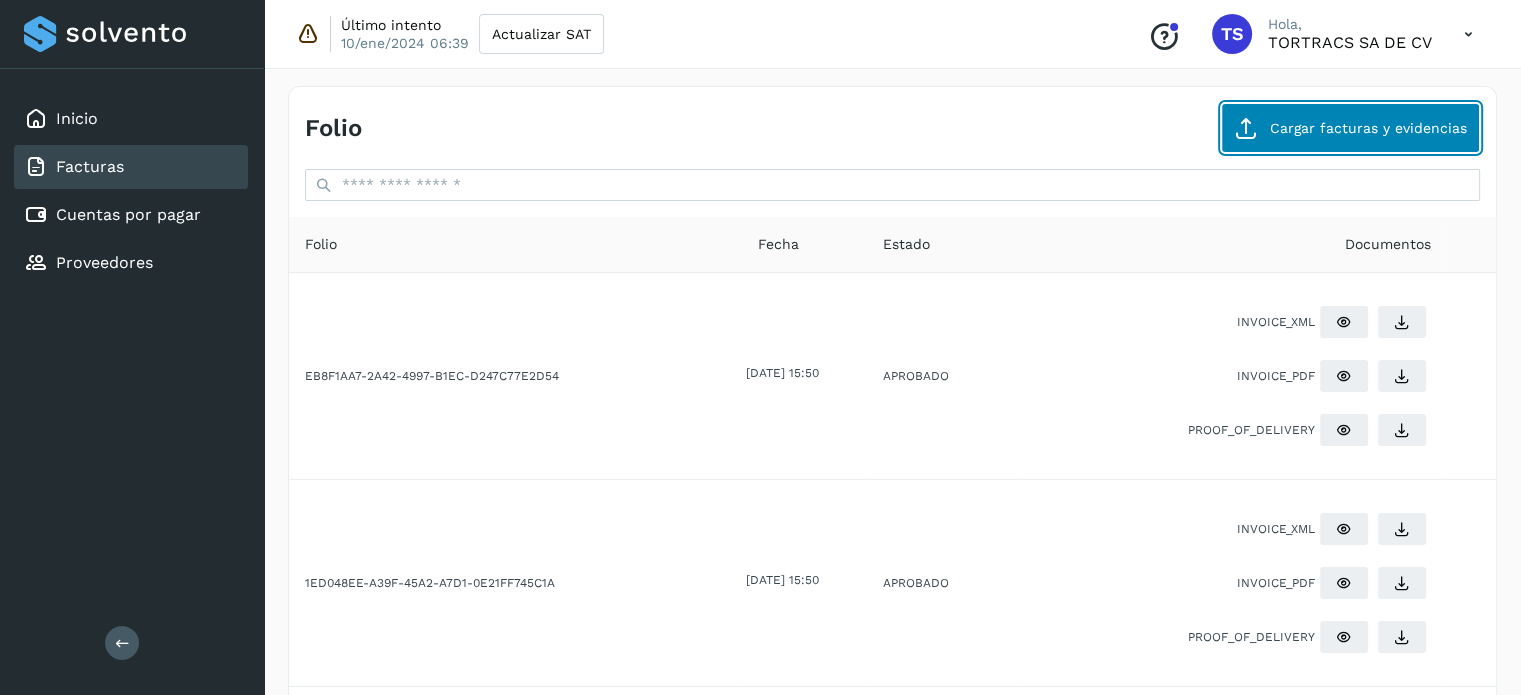 click on "Cargar facturas y evidencias" at bounding box center (1350, 128) 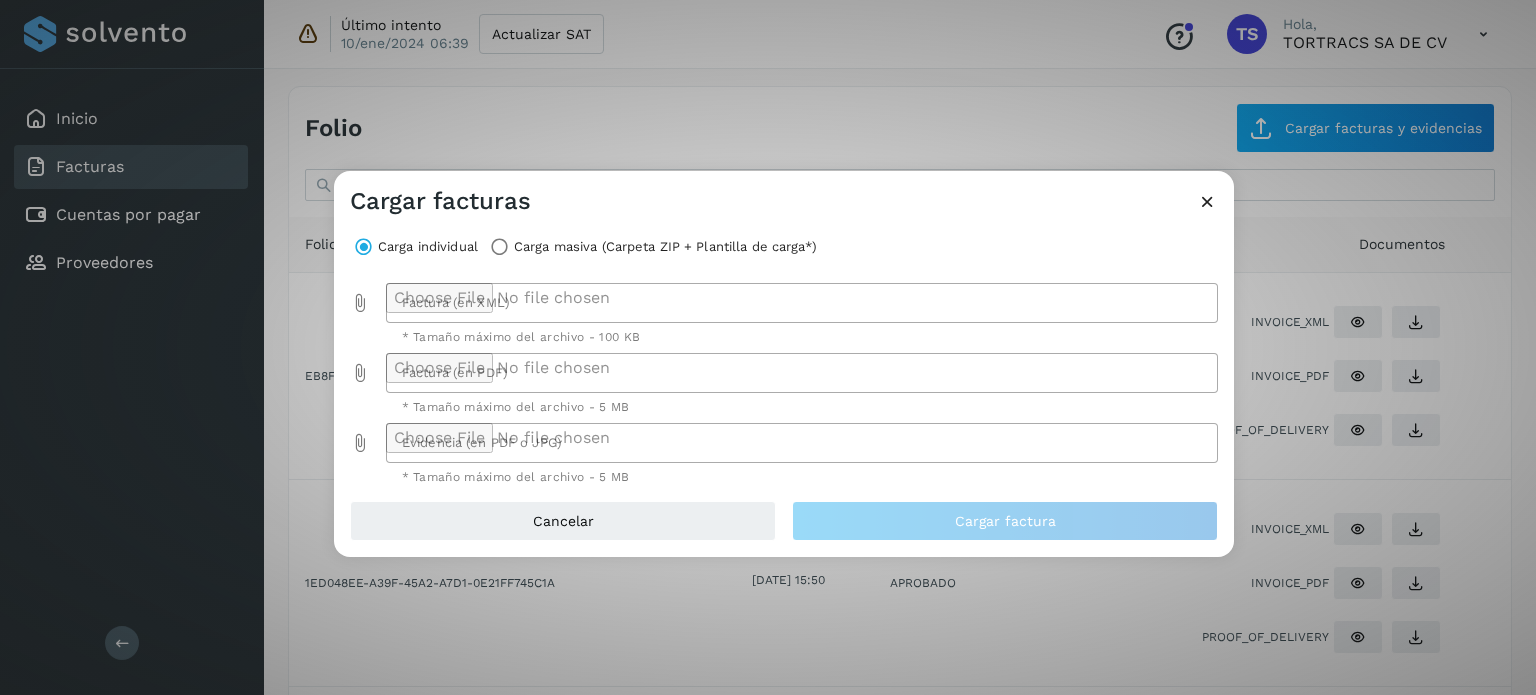 click 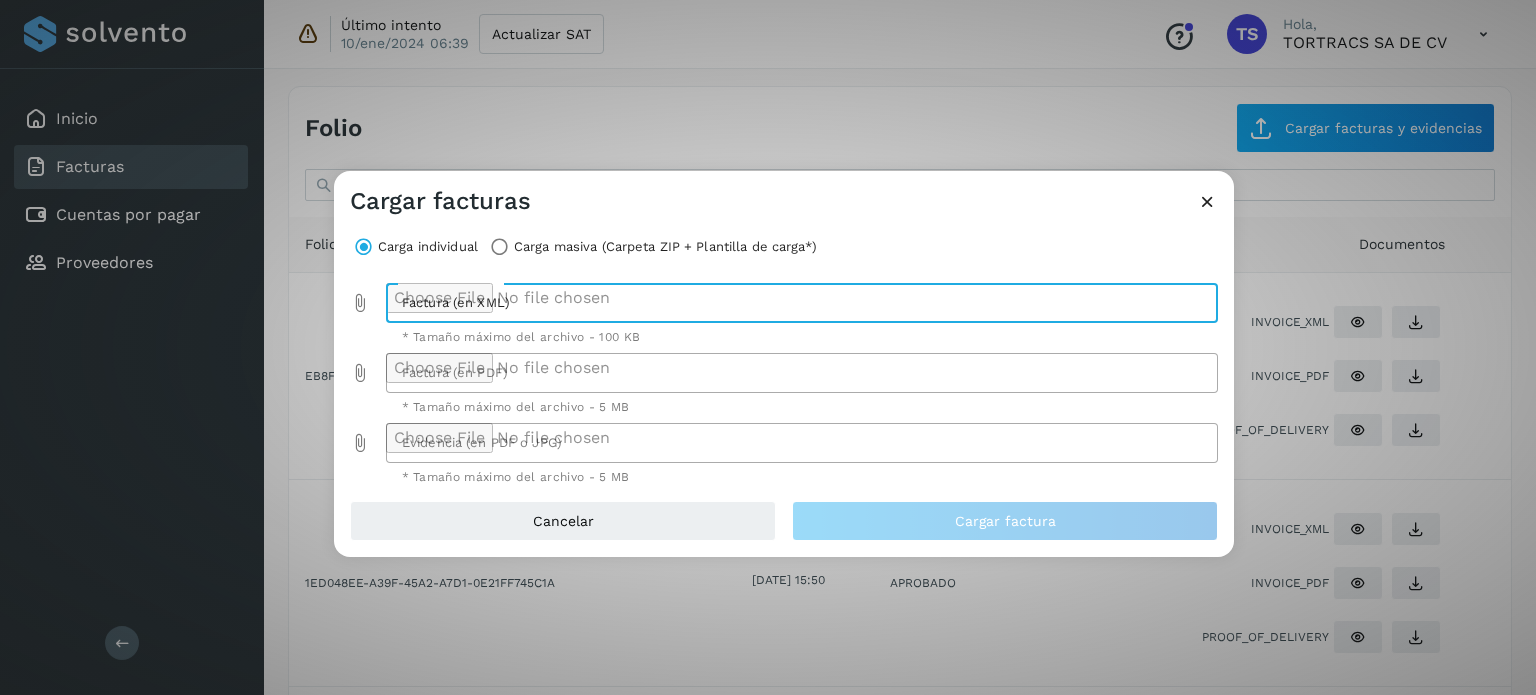 type on "**********" 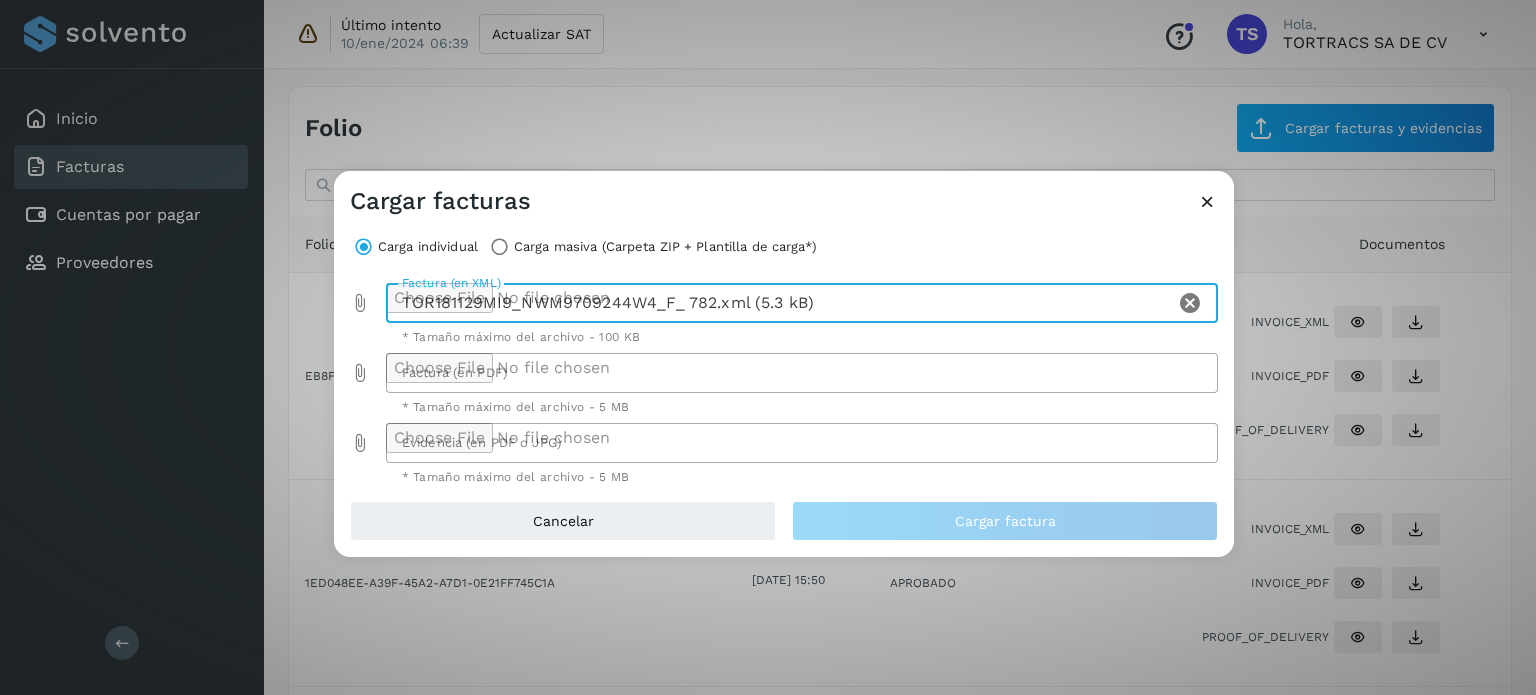 click on "Factura (en XML) TOR181129MI9_NWM9709244W4_F_ 782.xml (5.3 kB) Factura (en XML) * Tamaño máximo del archivo - 100 KB Factura (en PDF) Factura (en PDF) * Tamaño máximo del archivo - 5 MB Evidencia (en PDF o JPG) Evidencia (en PDF o JPG) * Tamaño máximo del archivo - 5 MB" 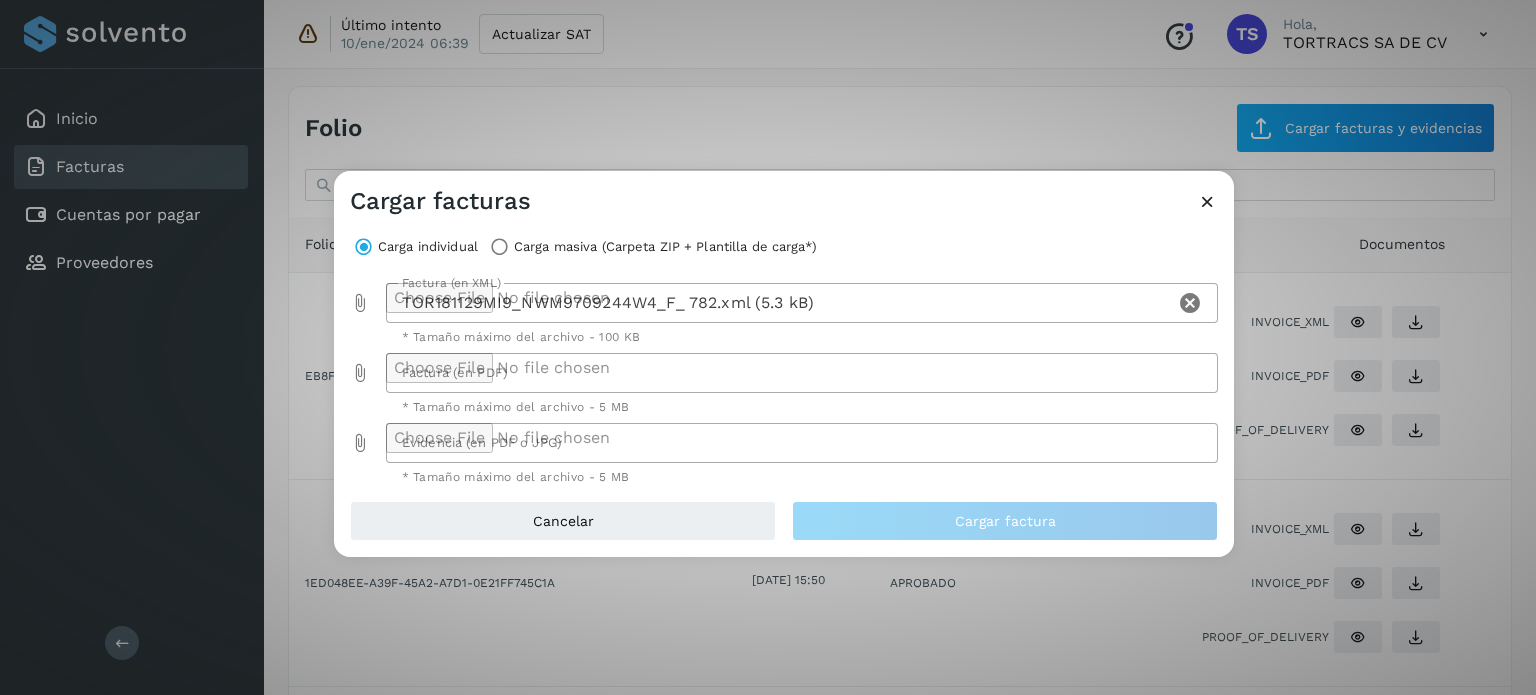 click 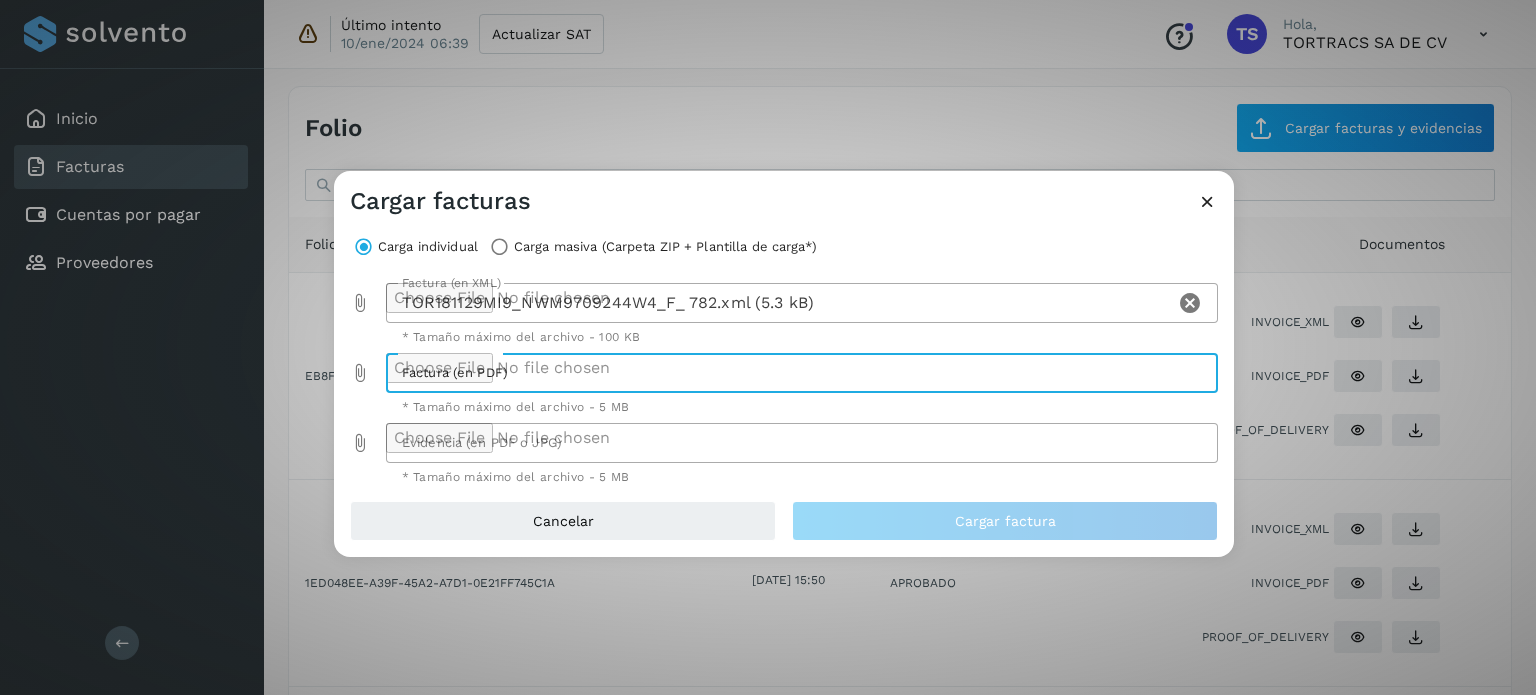 type on "**********" 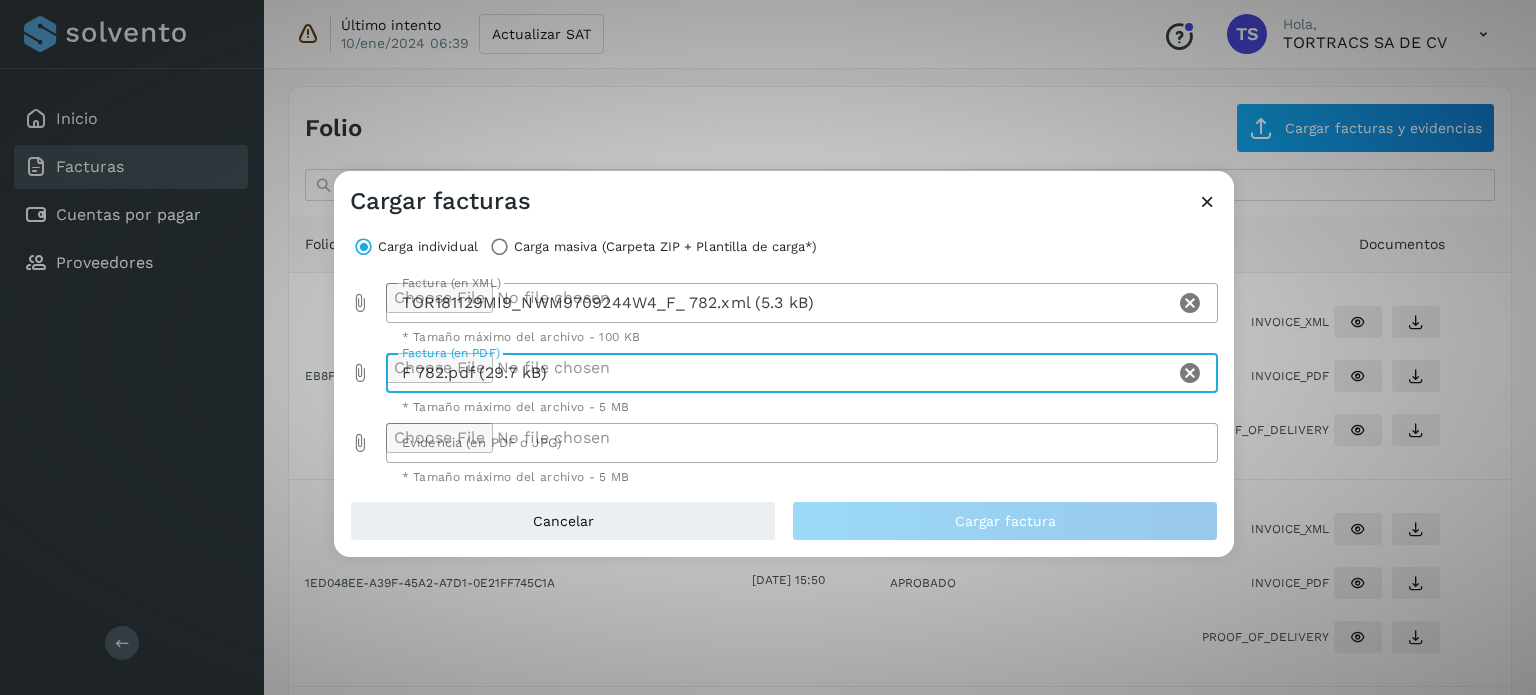 click 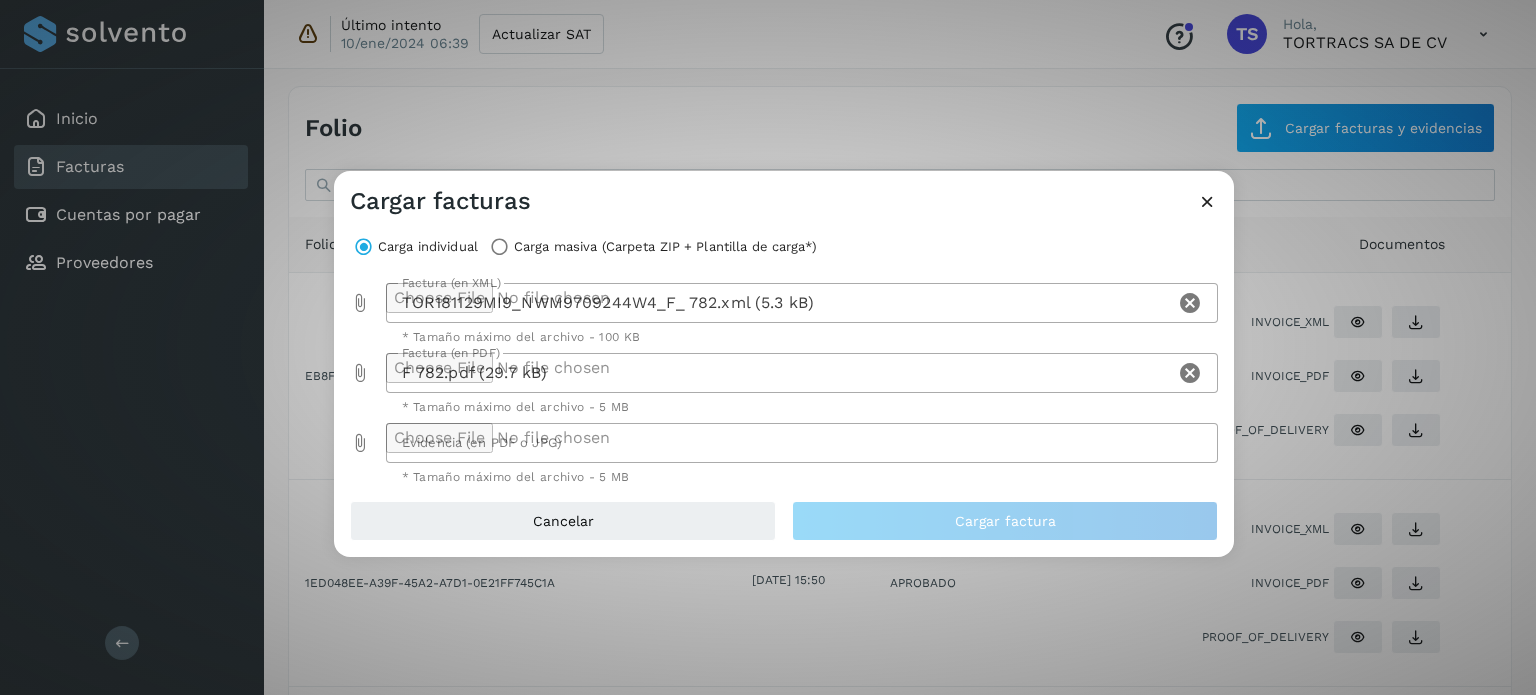 type on "**********" 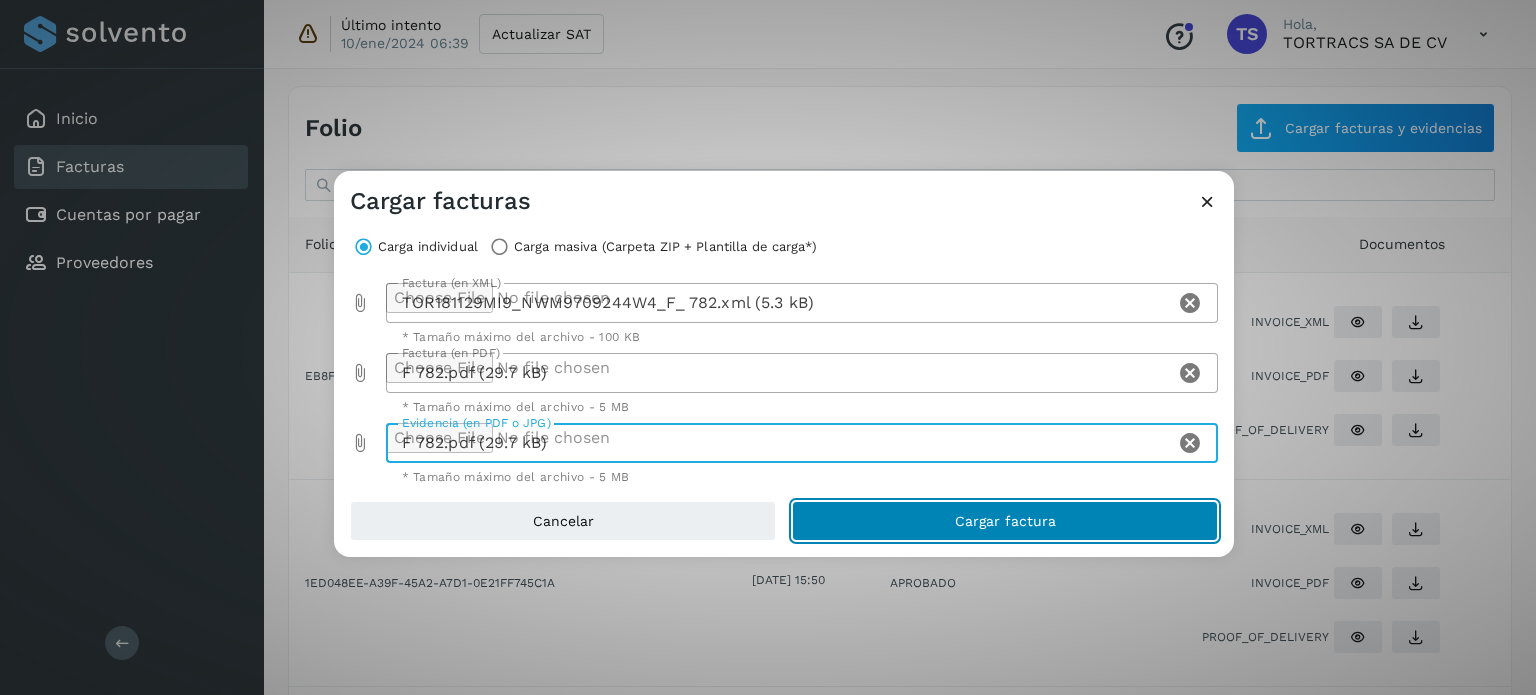 click on "Cargar factura" 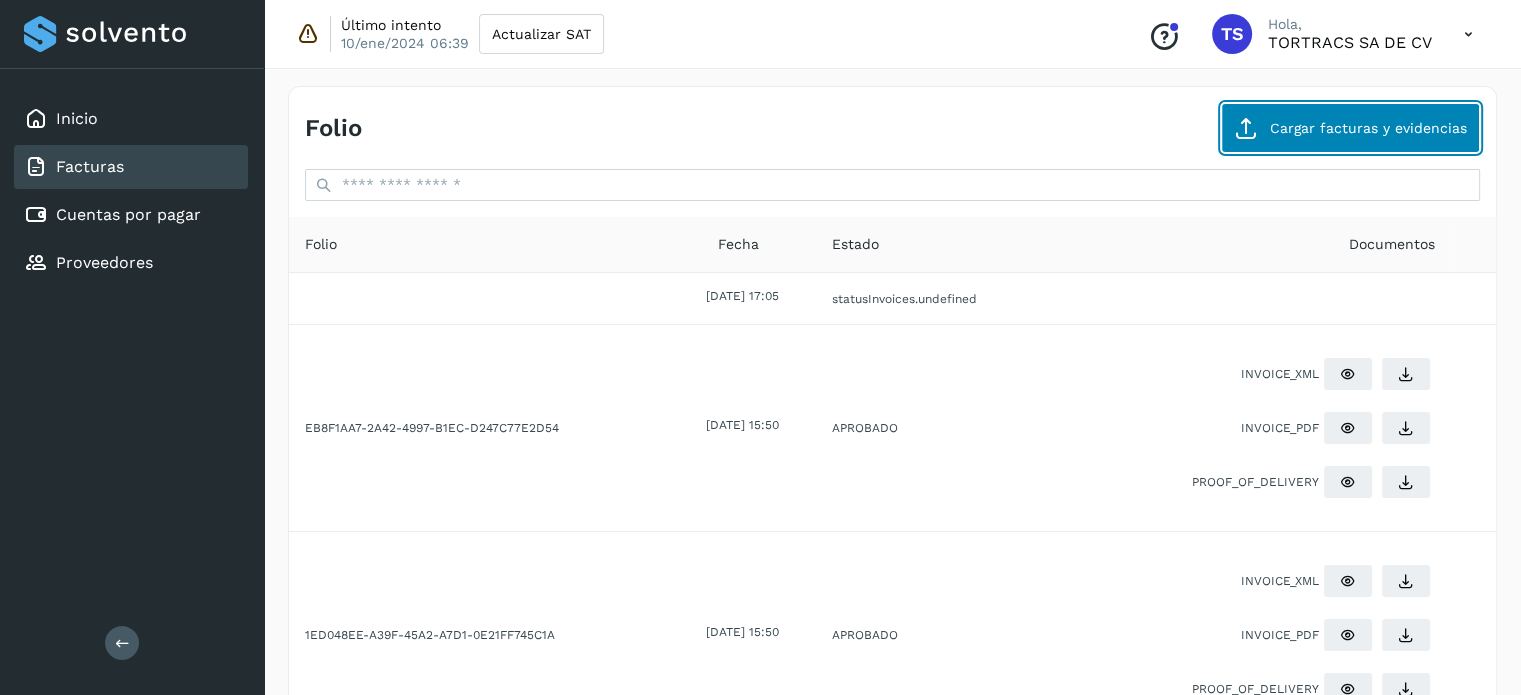 click on "Cargar facturas y evidencias" at bounding box center (1350, 128) 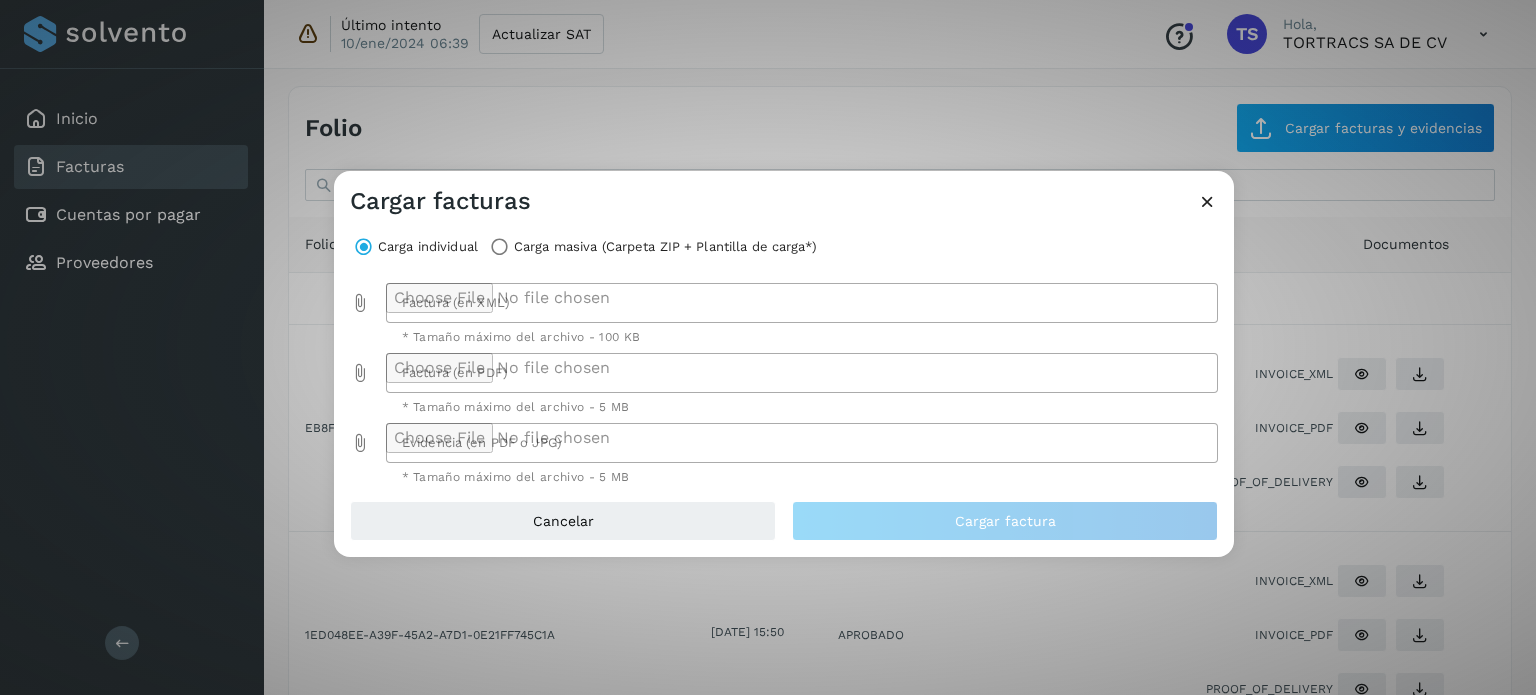 click 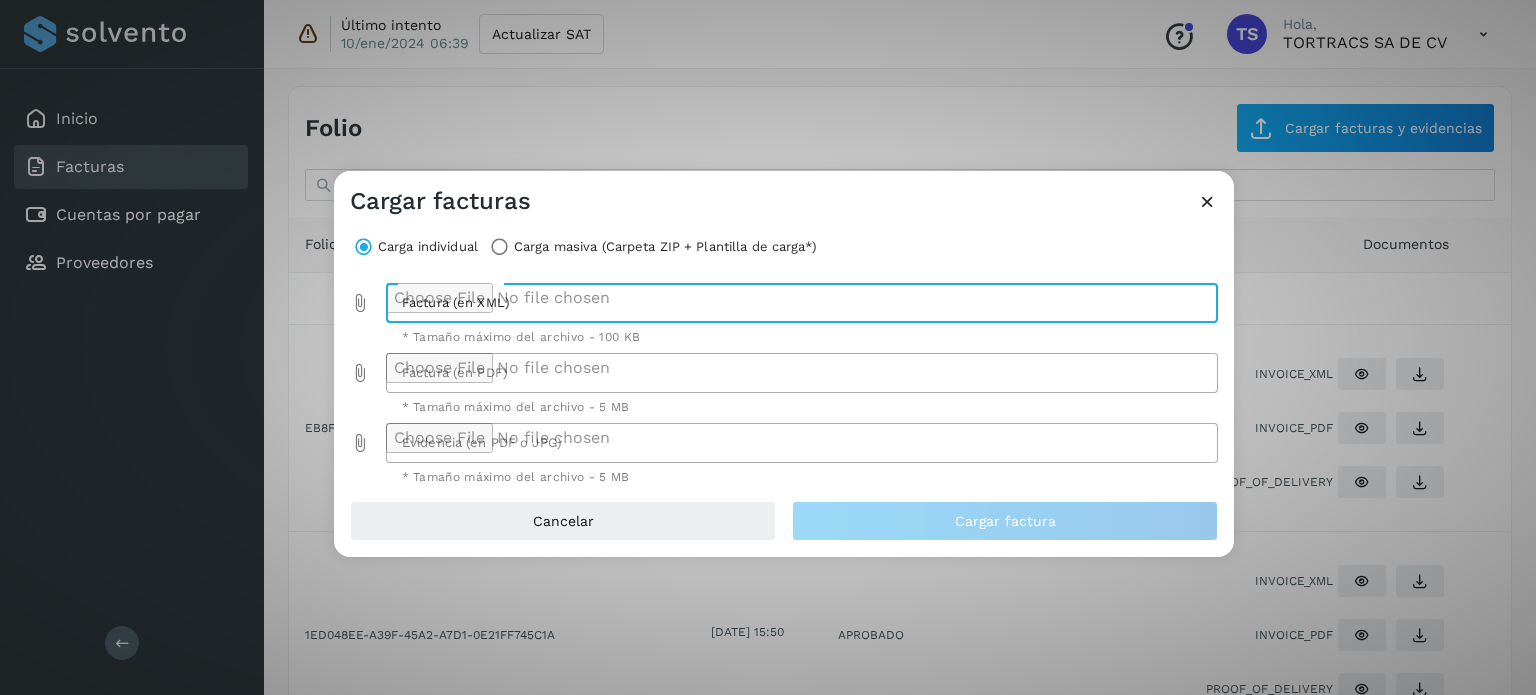type on "**********" 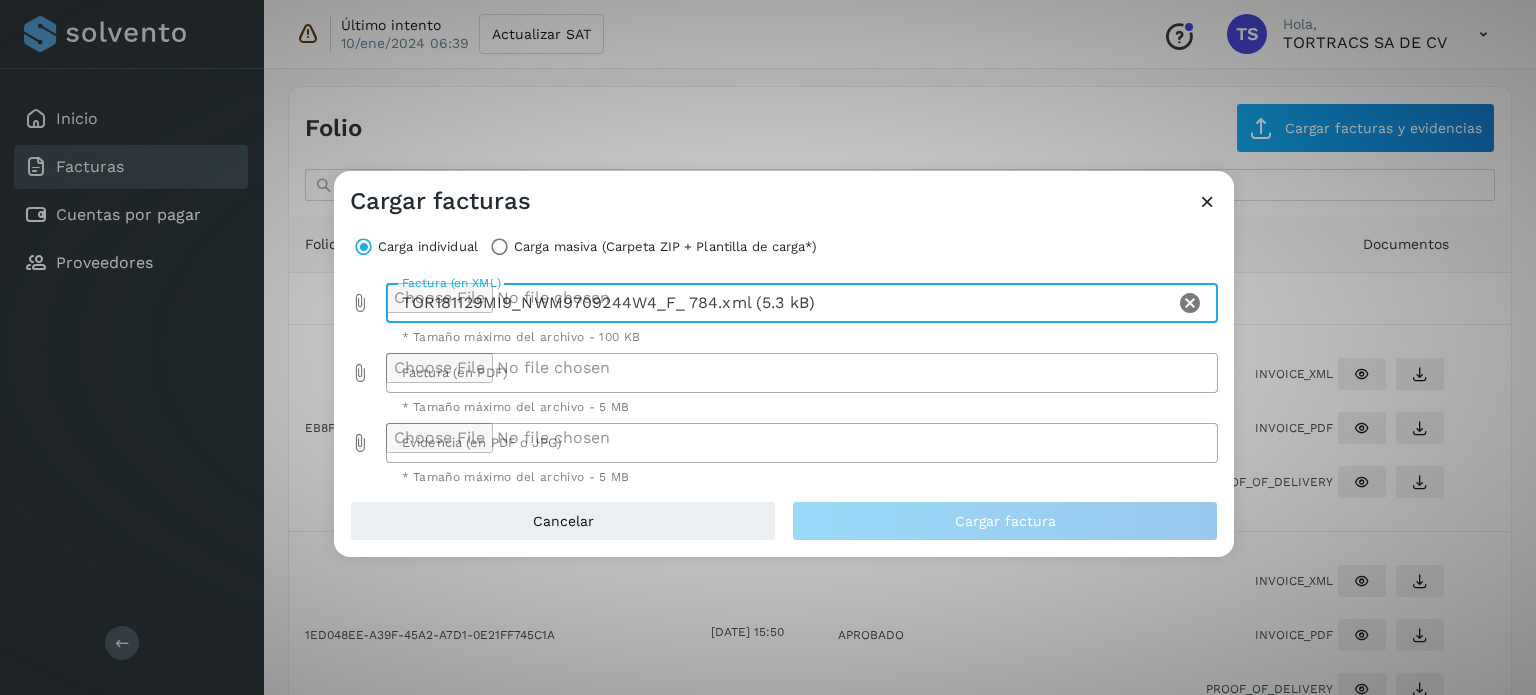click 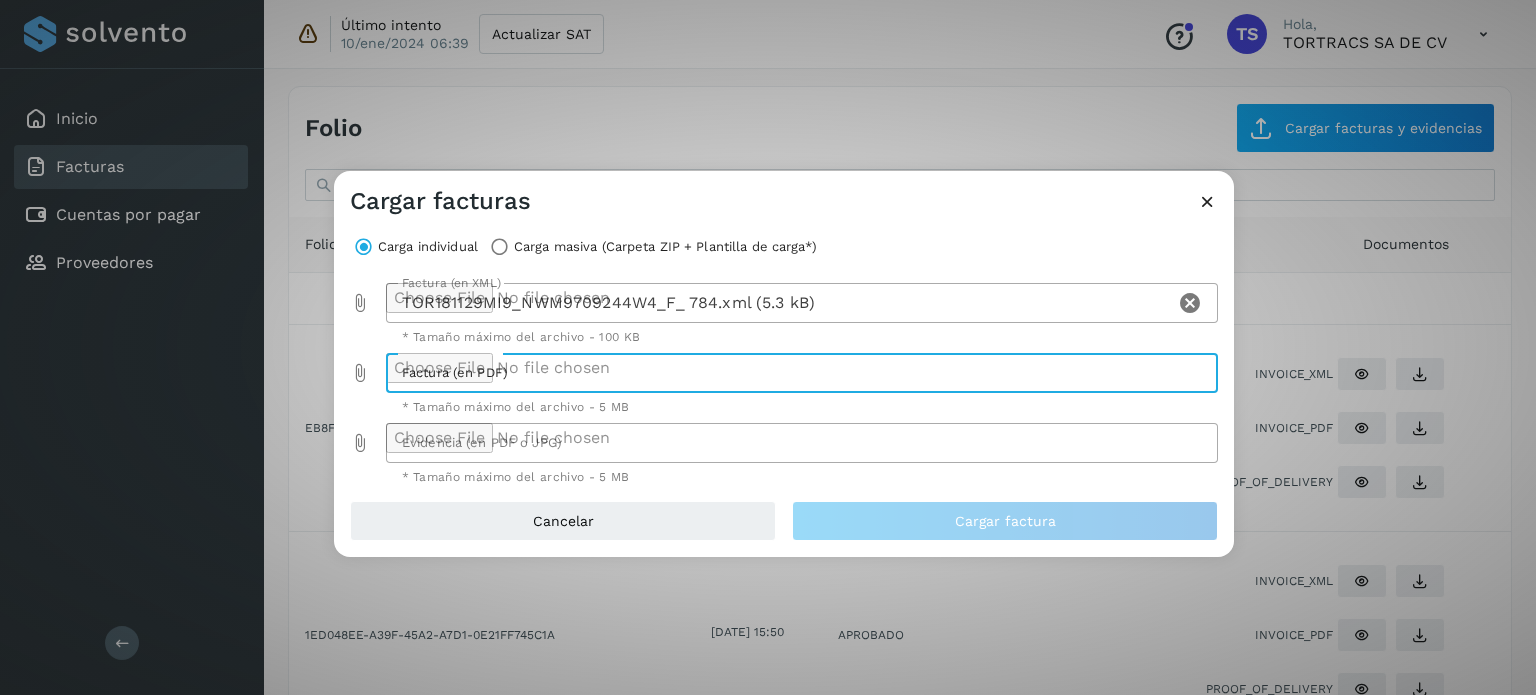 type on "**********" 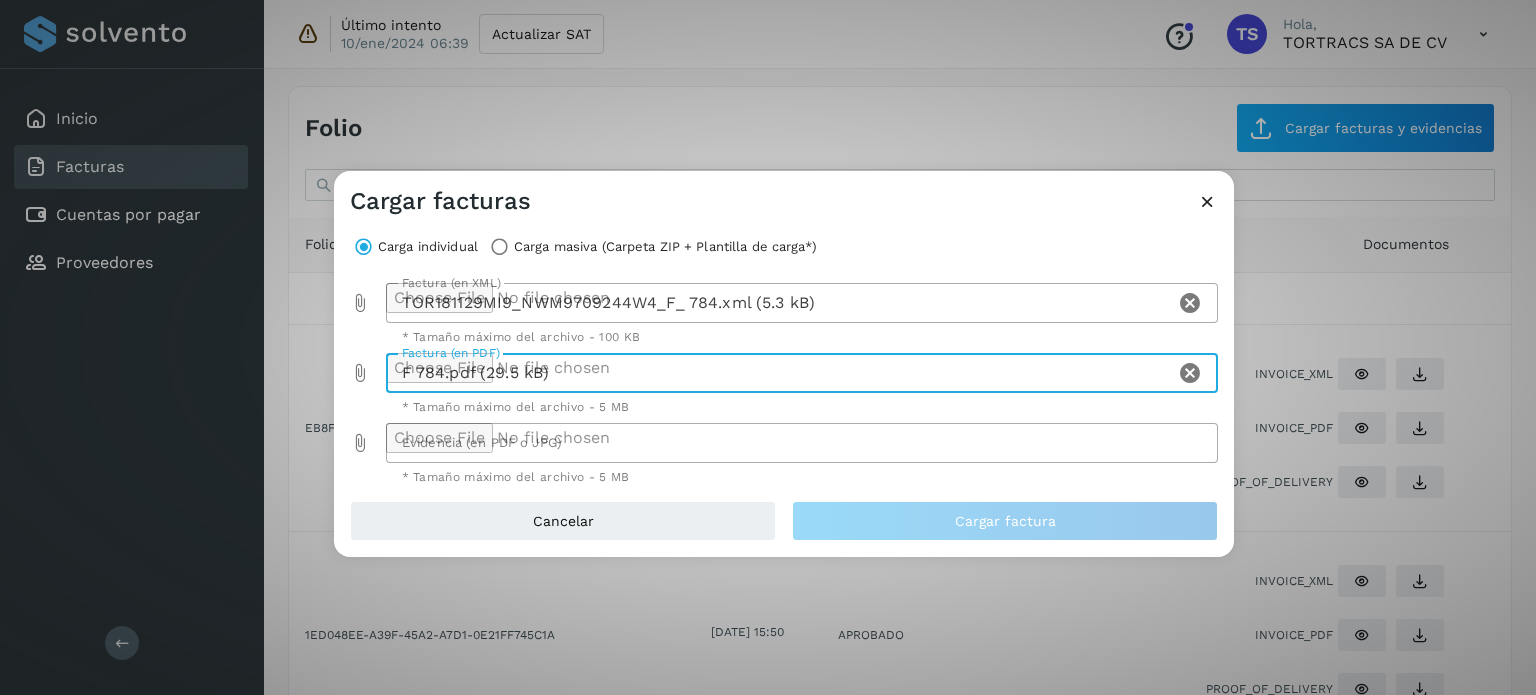 click 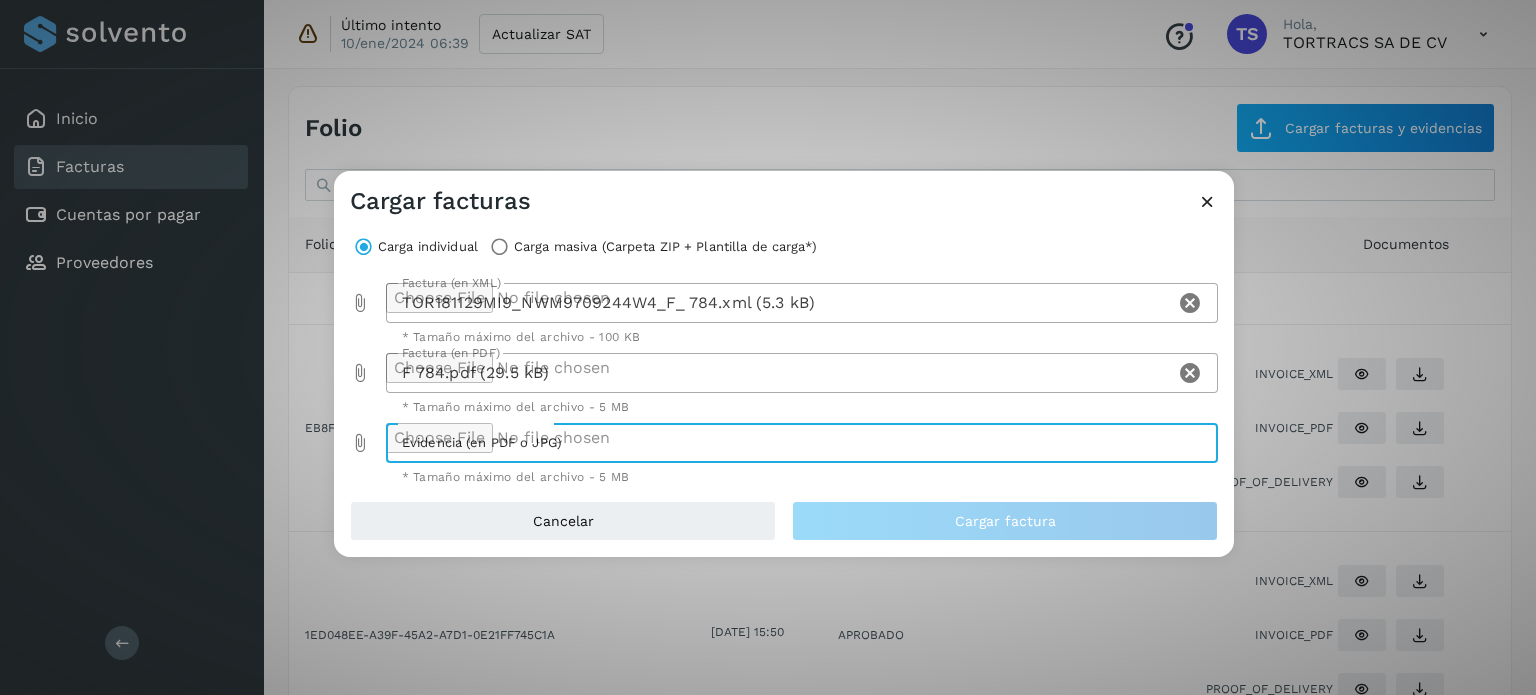 type on "**********" 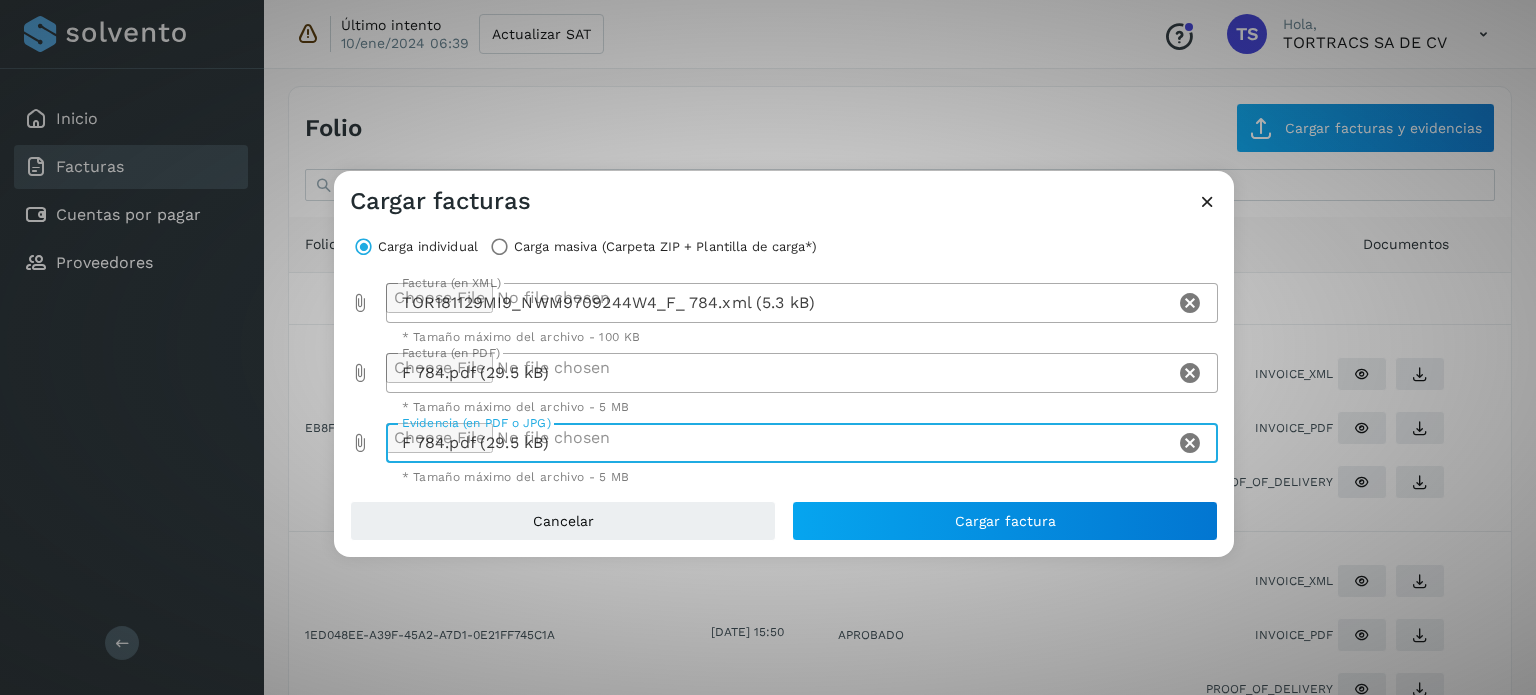 click on "Cancelar Cargar factura" at bounding box center (784, 529) 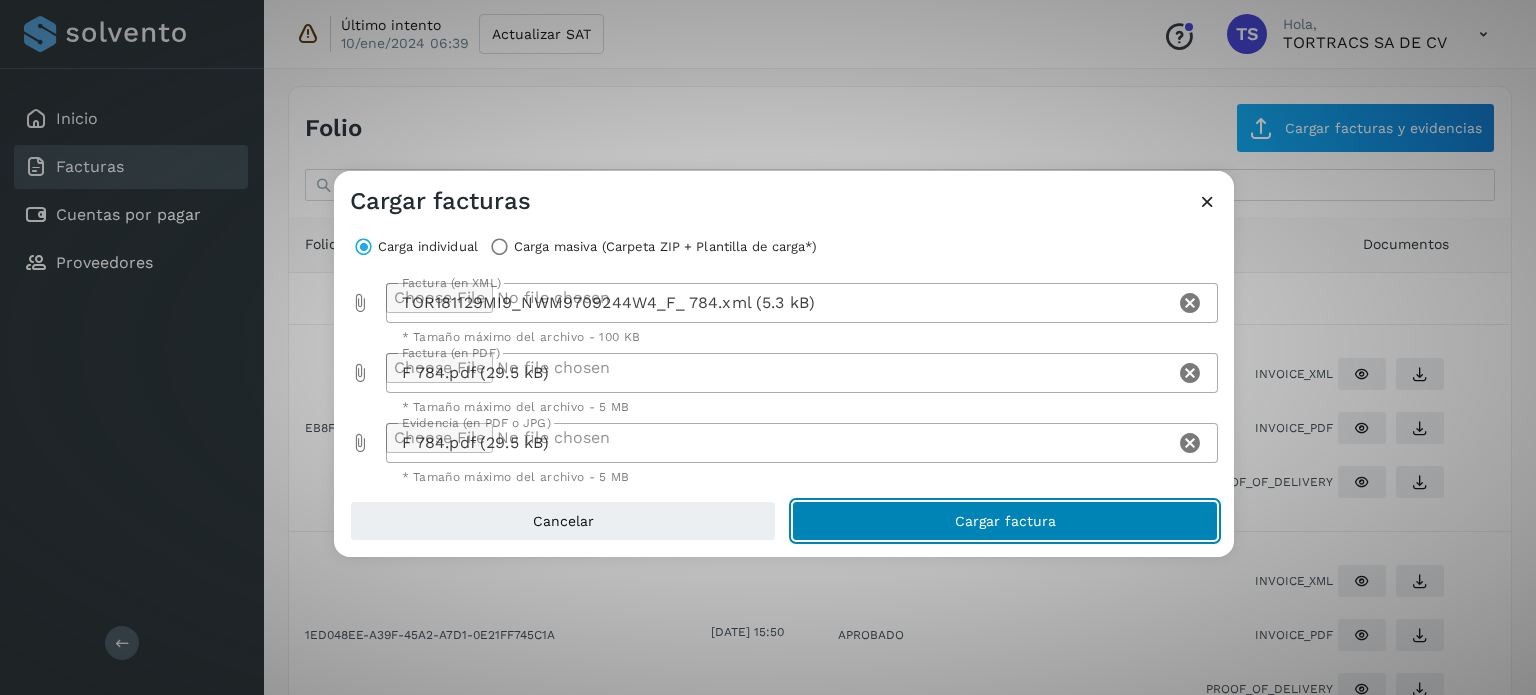 click on "Cargar factura" 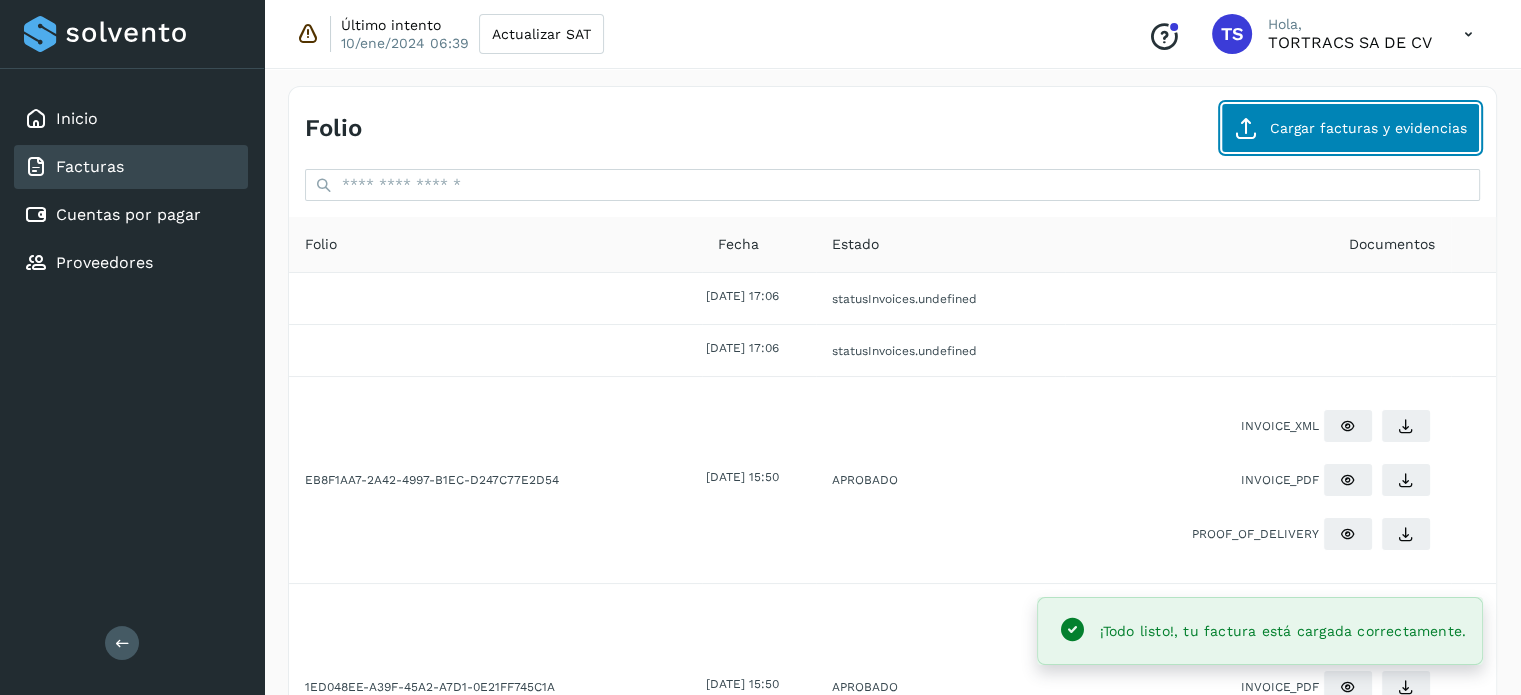 click on "Cargar facturas y evidencias" at bounding box center [1350, 128] 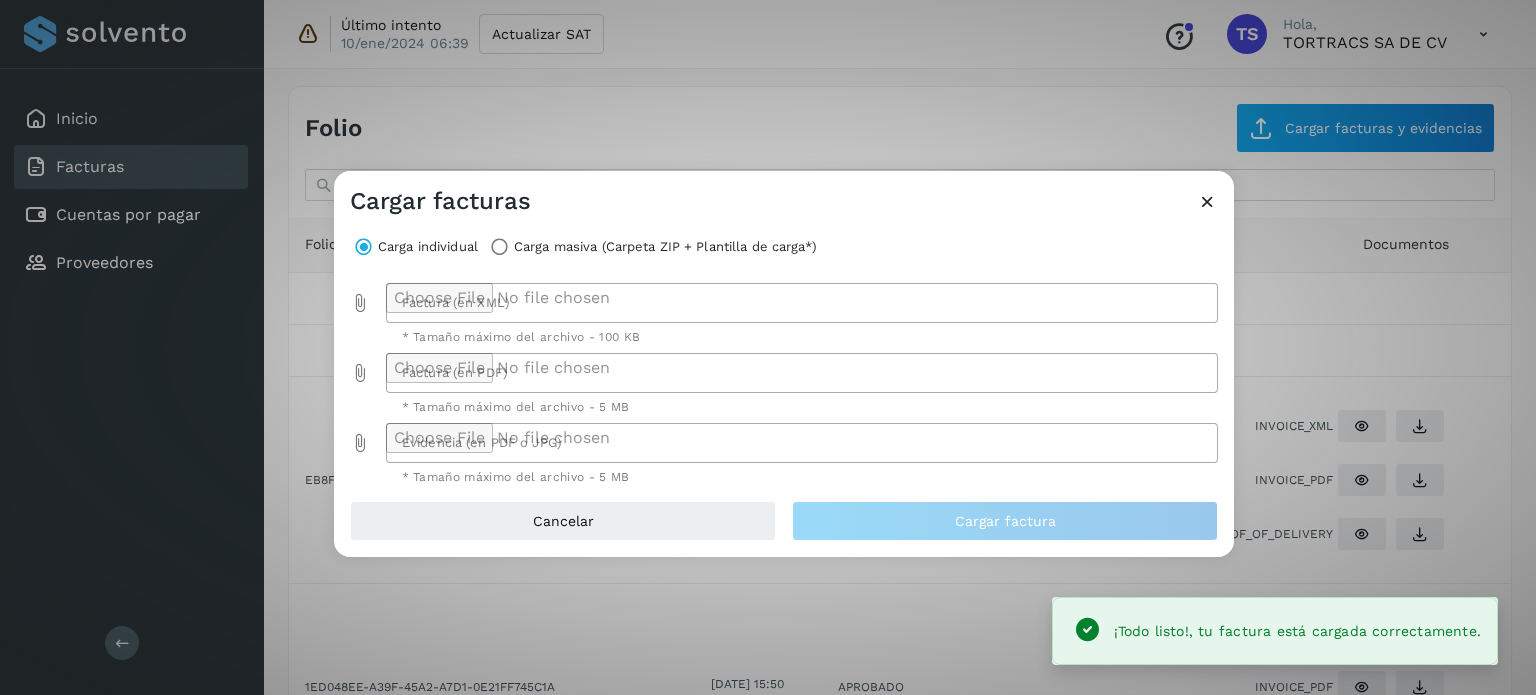 click 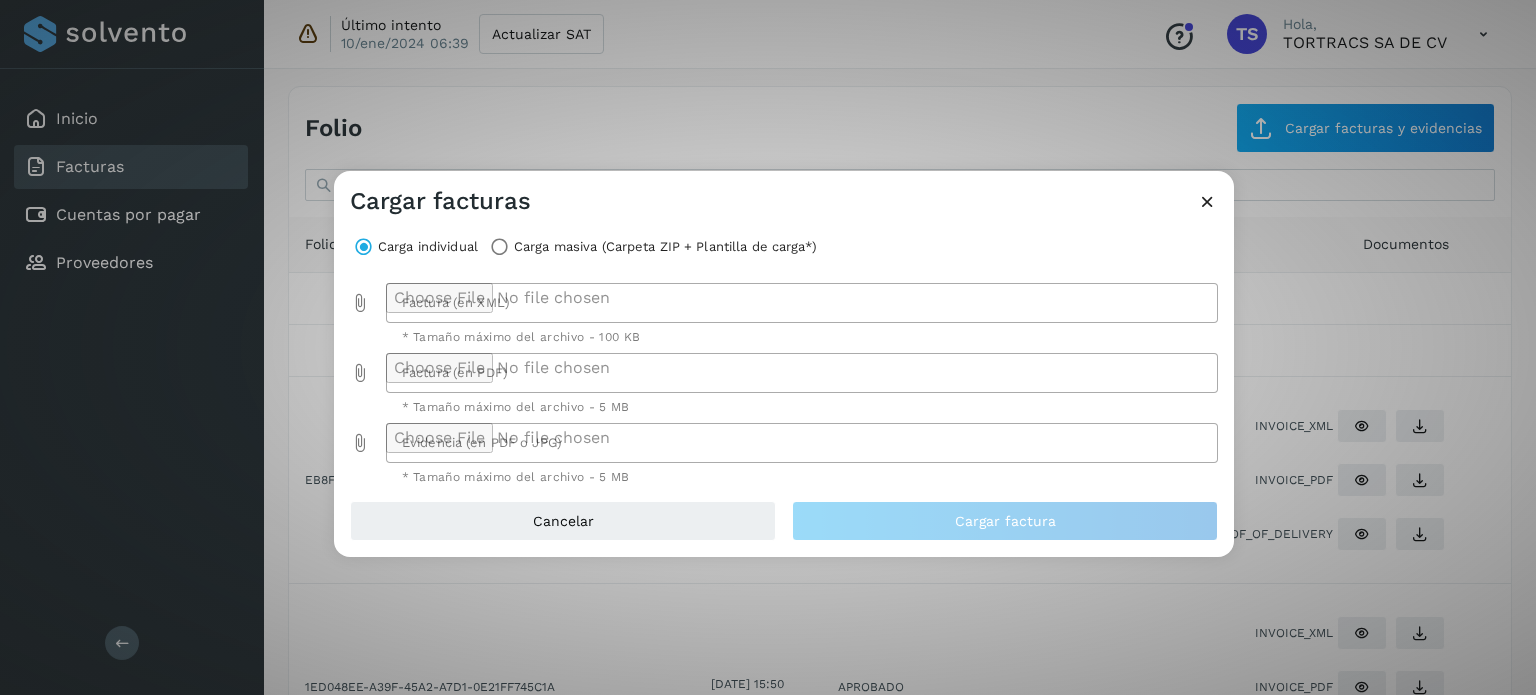 type on "**********" 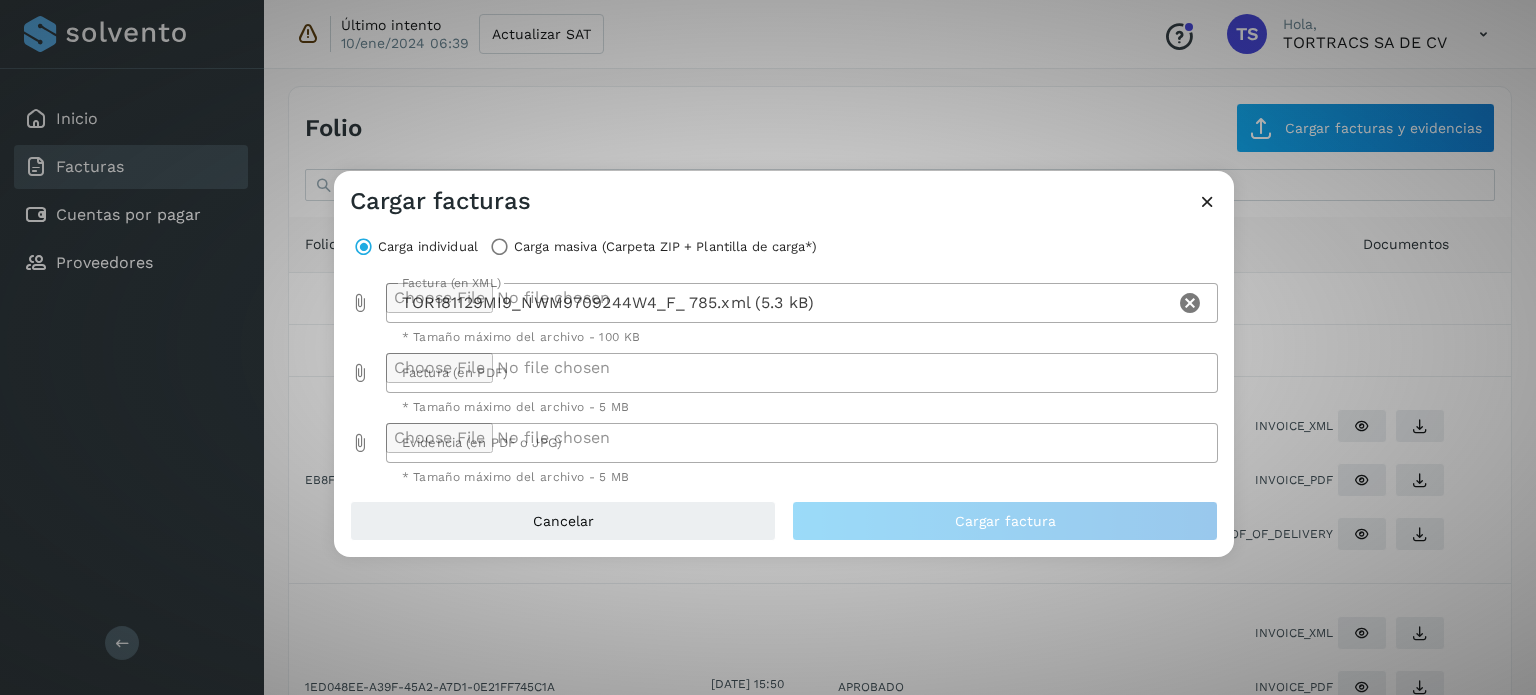 click 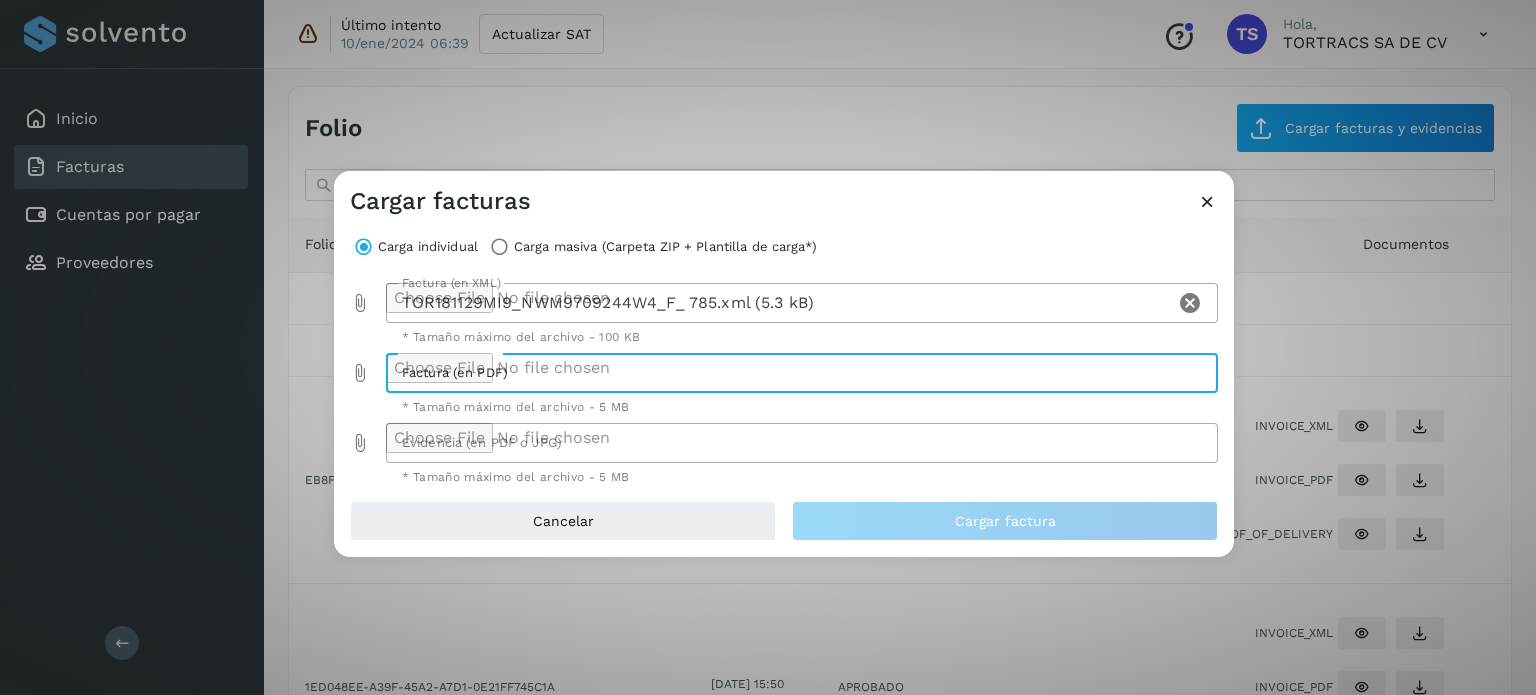 type on "**********" 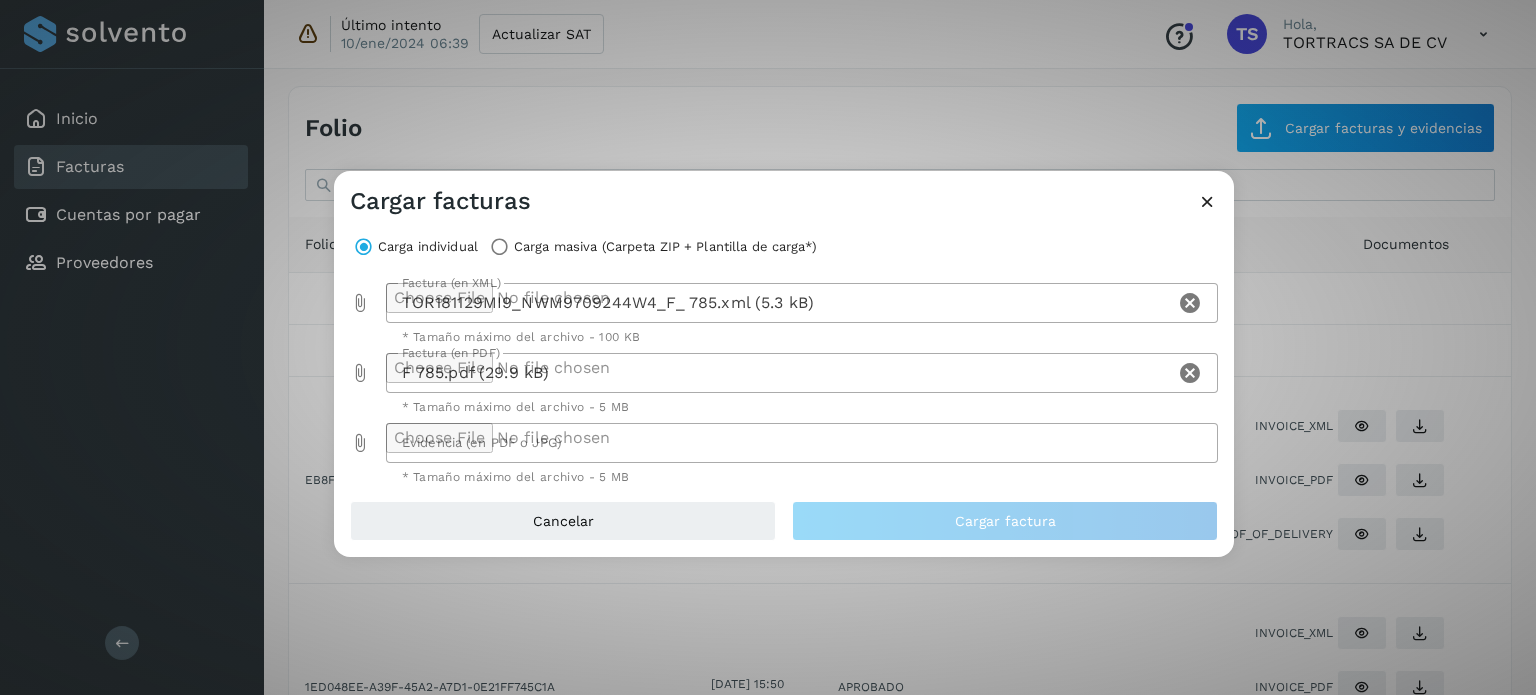 click 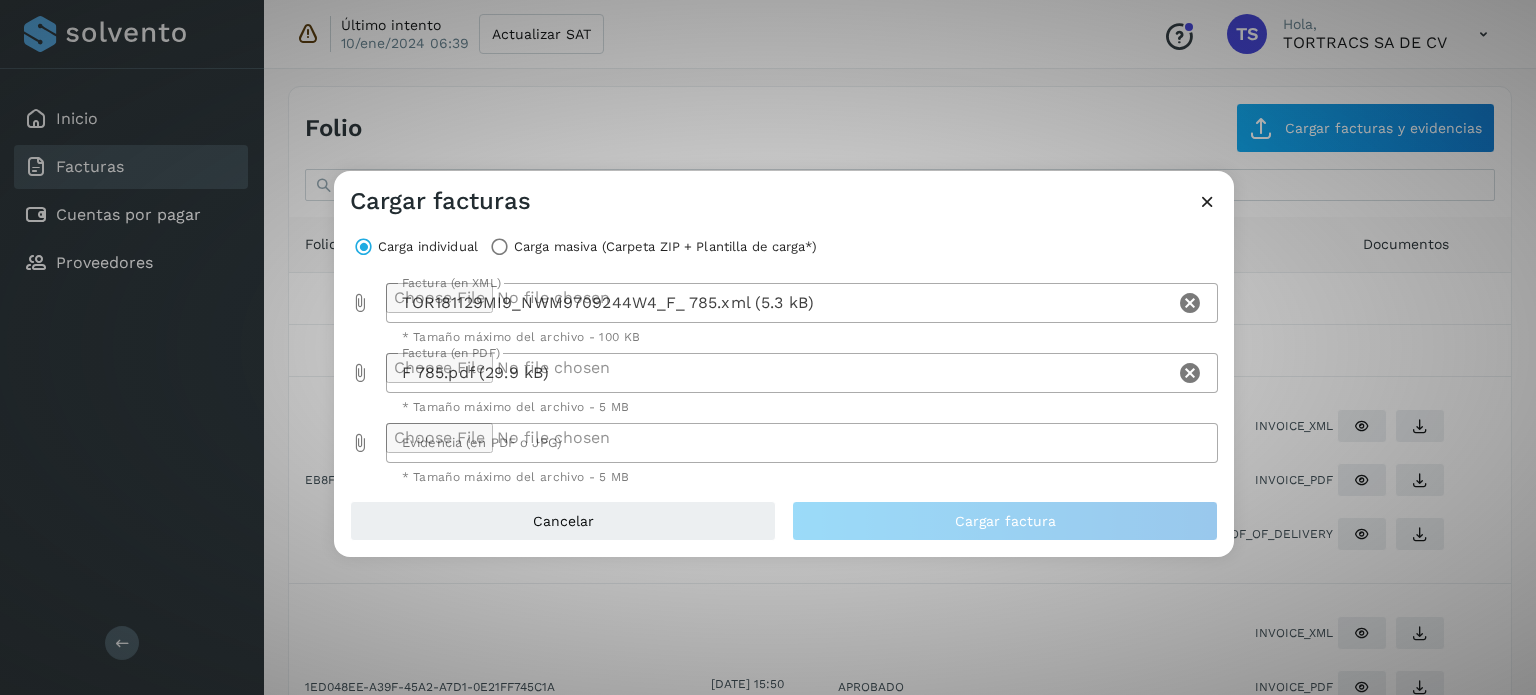 type on "**********" 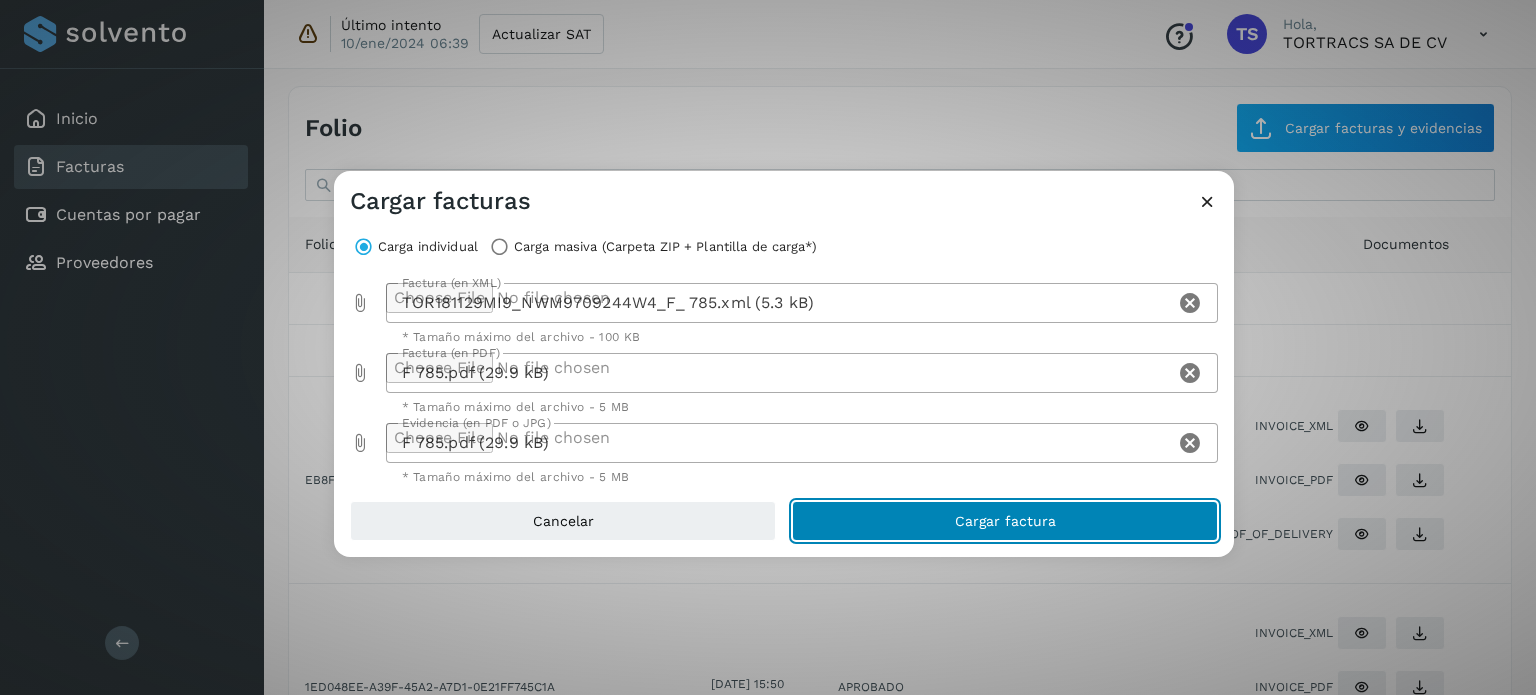 click on "Cargar factura" 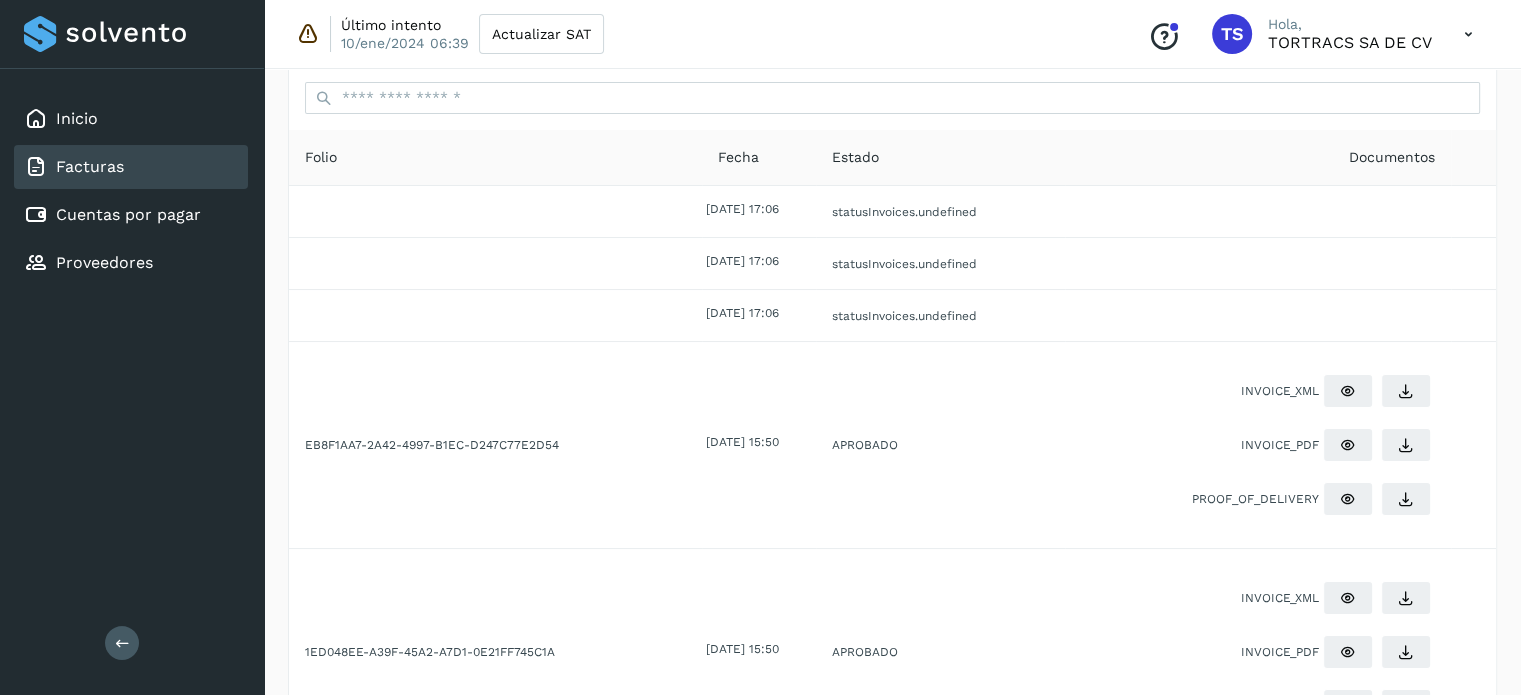 scroll, scrollTop: 88, scrollLeft: 0, axis: vertical 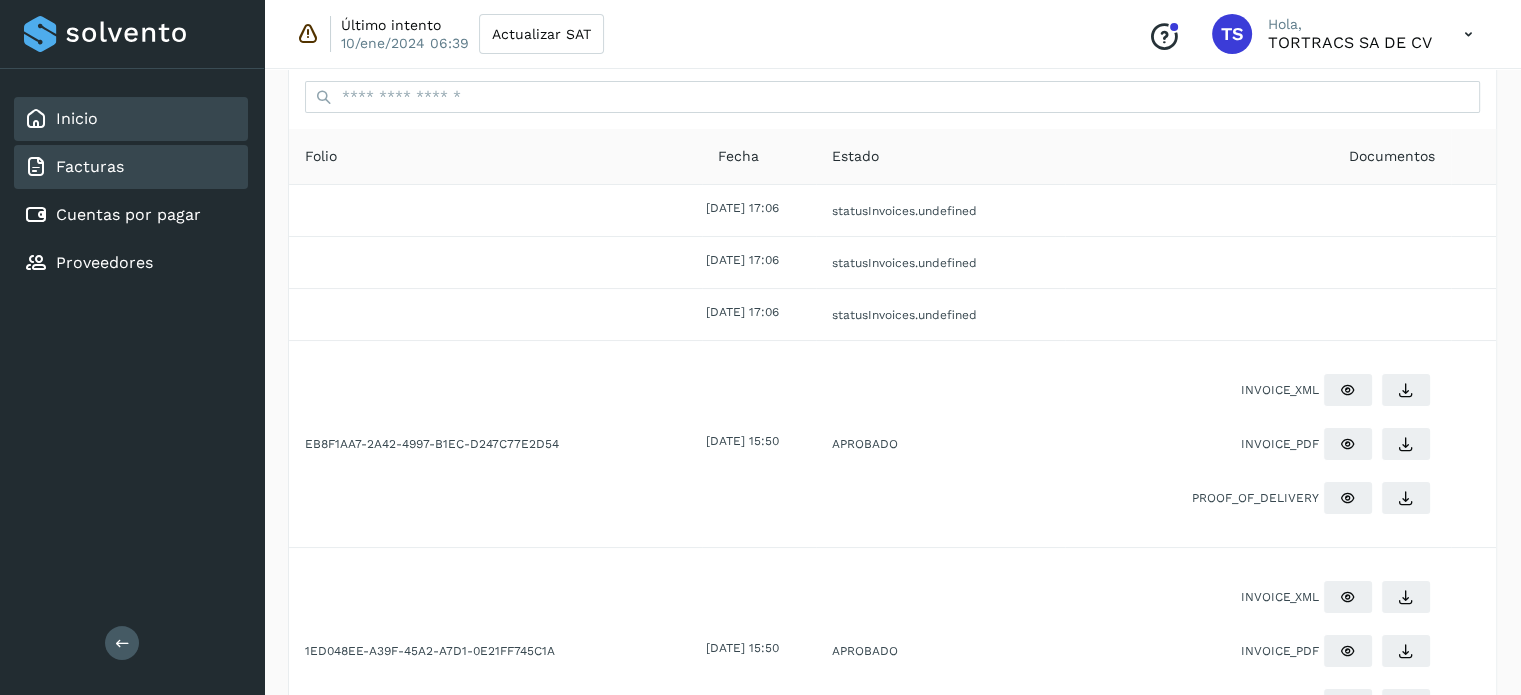 click on "Inicio" 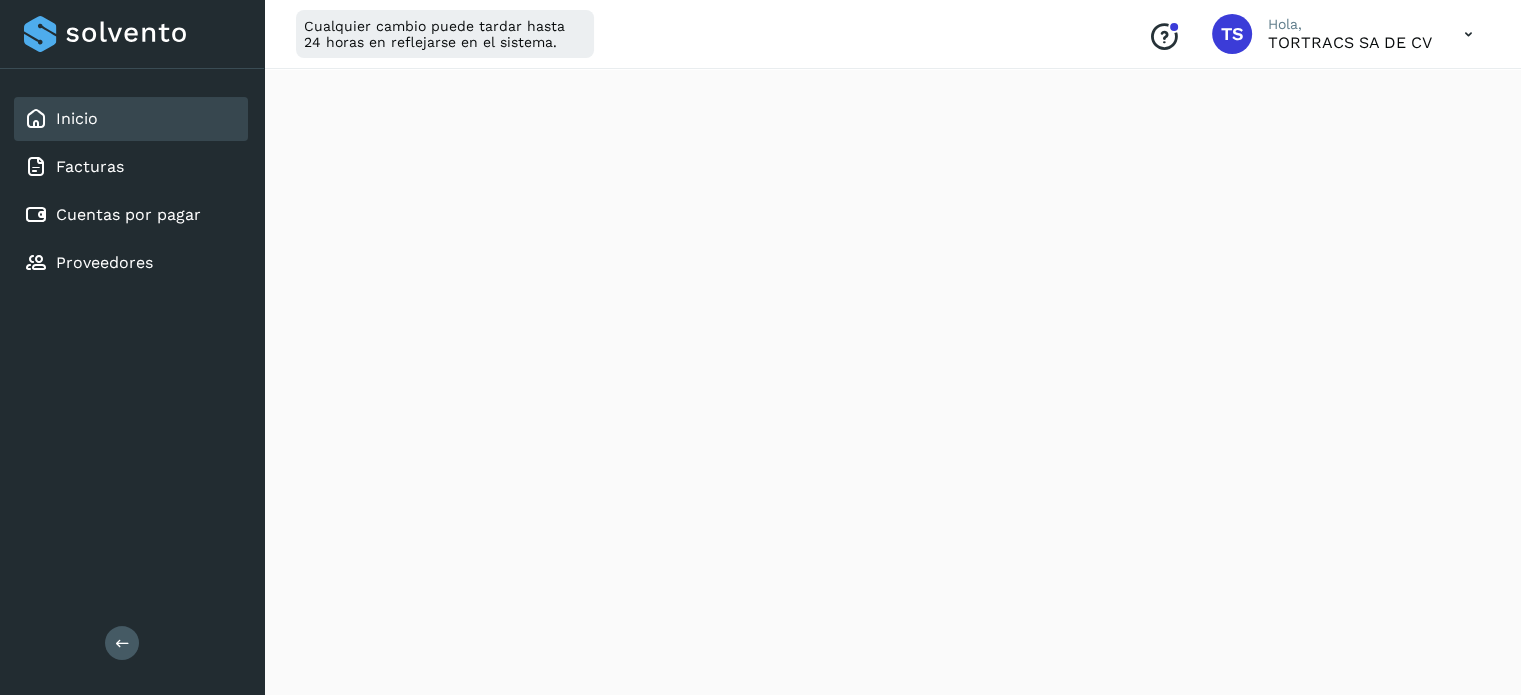 scroll, scrollTop: 551, scrollLeft: 0, axis: vertical 